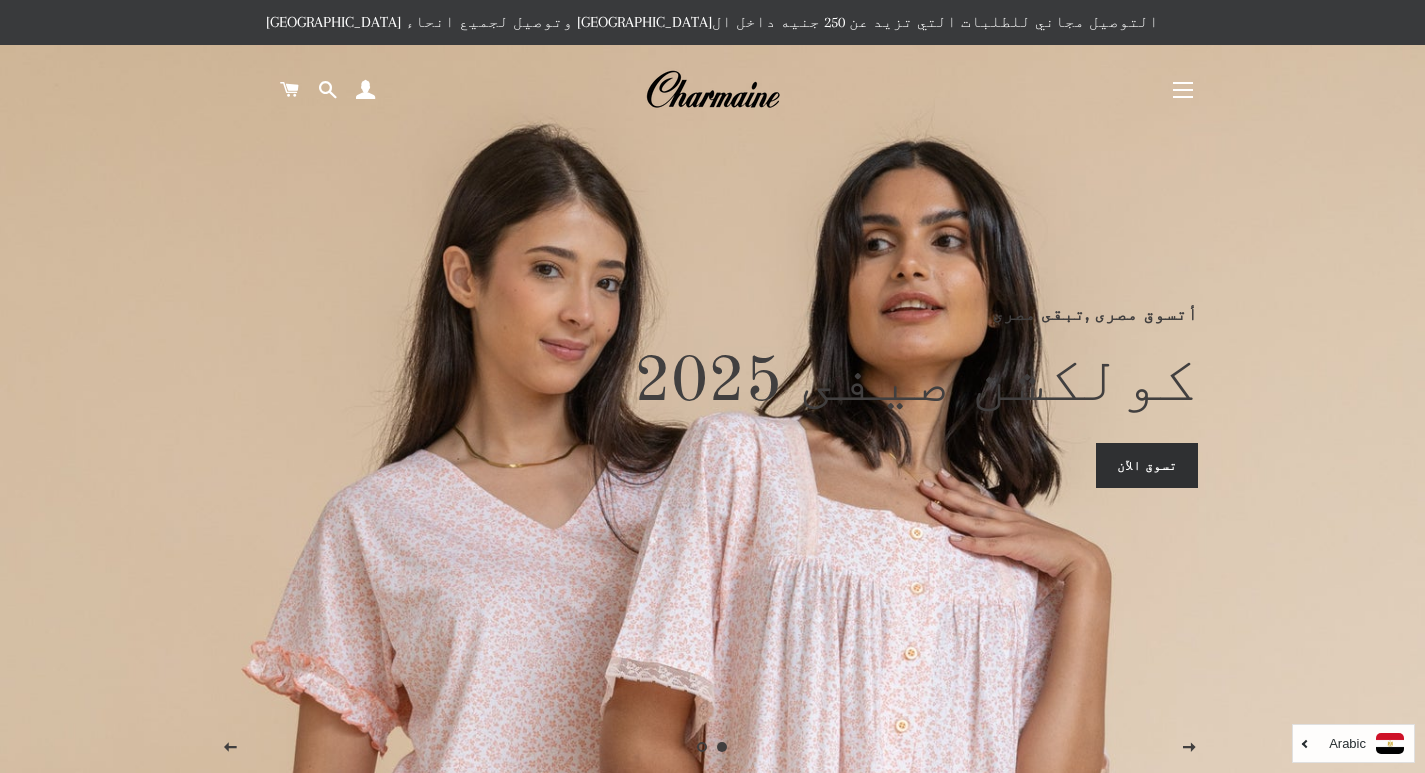 scroll, scrollTop: 0, scrollLeft: 0, axis: both 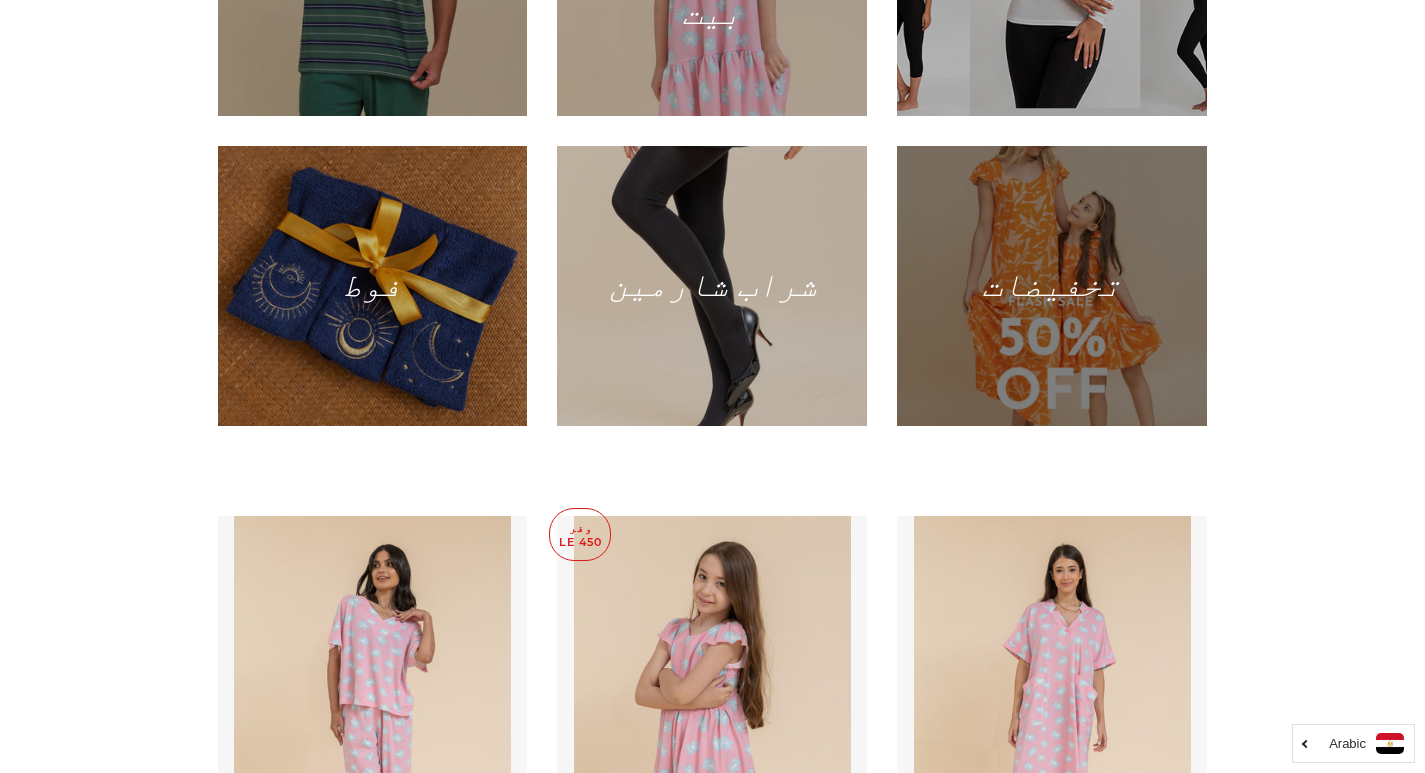 click at bounding box center (1052, 286) 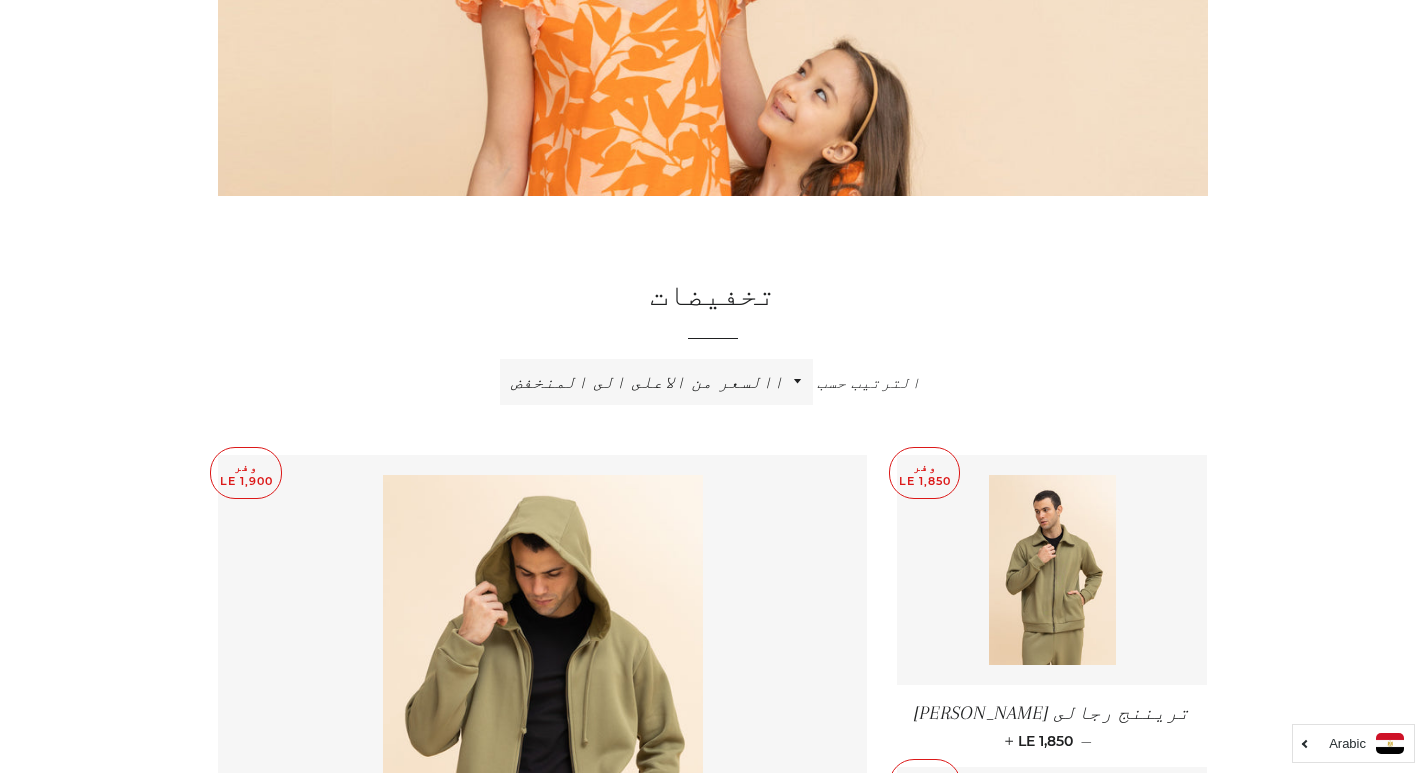 scroll, scrollTop: 400, scrollLeft: 0, axis: vertical 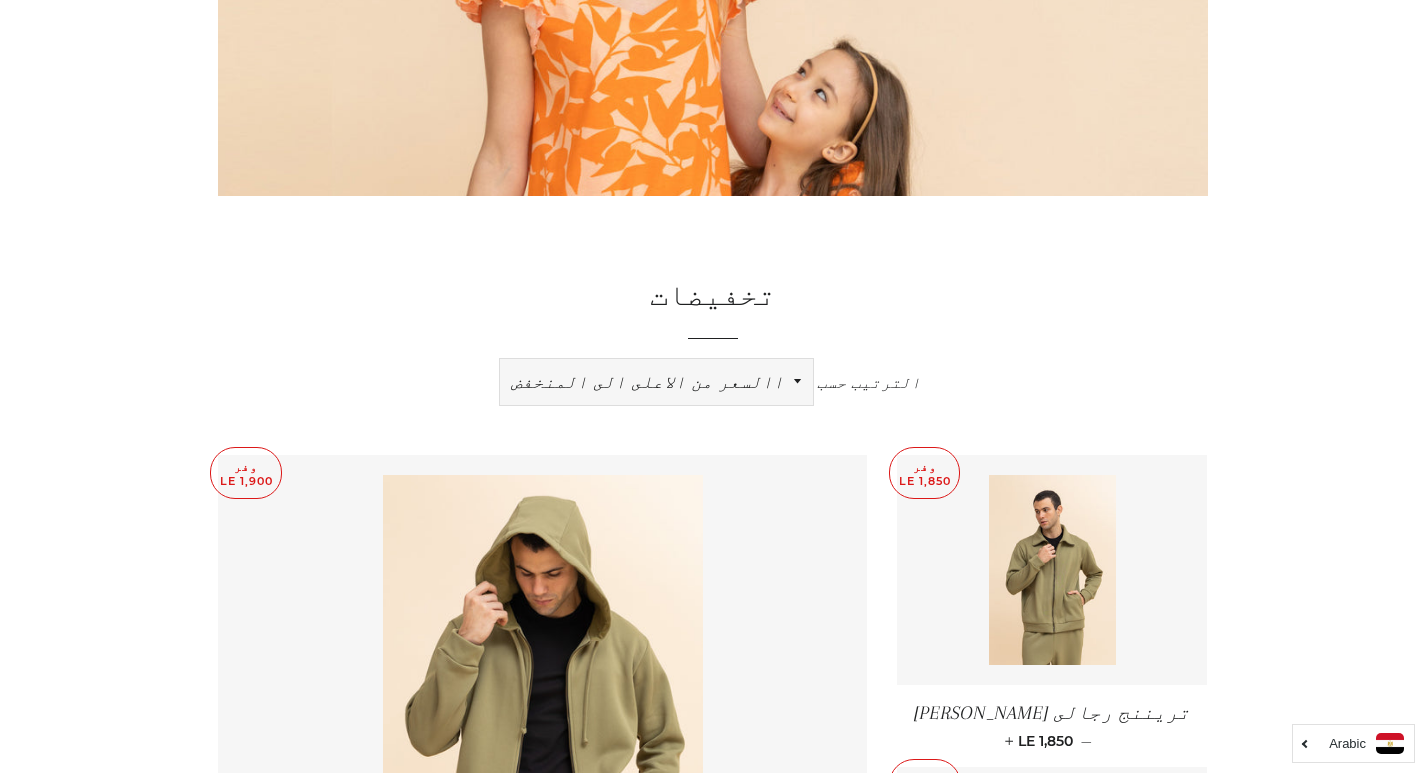click on "ظهرت
اكثر المبيعات
أبجديا من الألف إلى الياء
ابجديا من الياء الى الالف
السعر المنخفض إلى الاعلى
االسعر من الاعلى الى المنخفض
التاريخ القديم إلى الجديد
التاريخ الجديد إلى القديم" at bounding box center (656, 382) 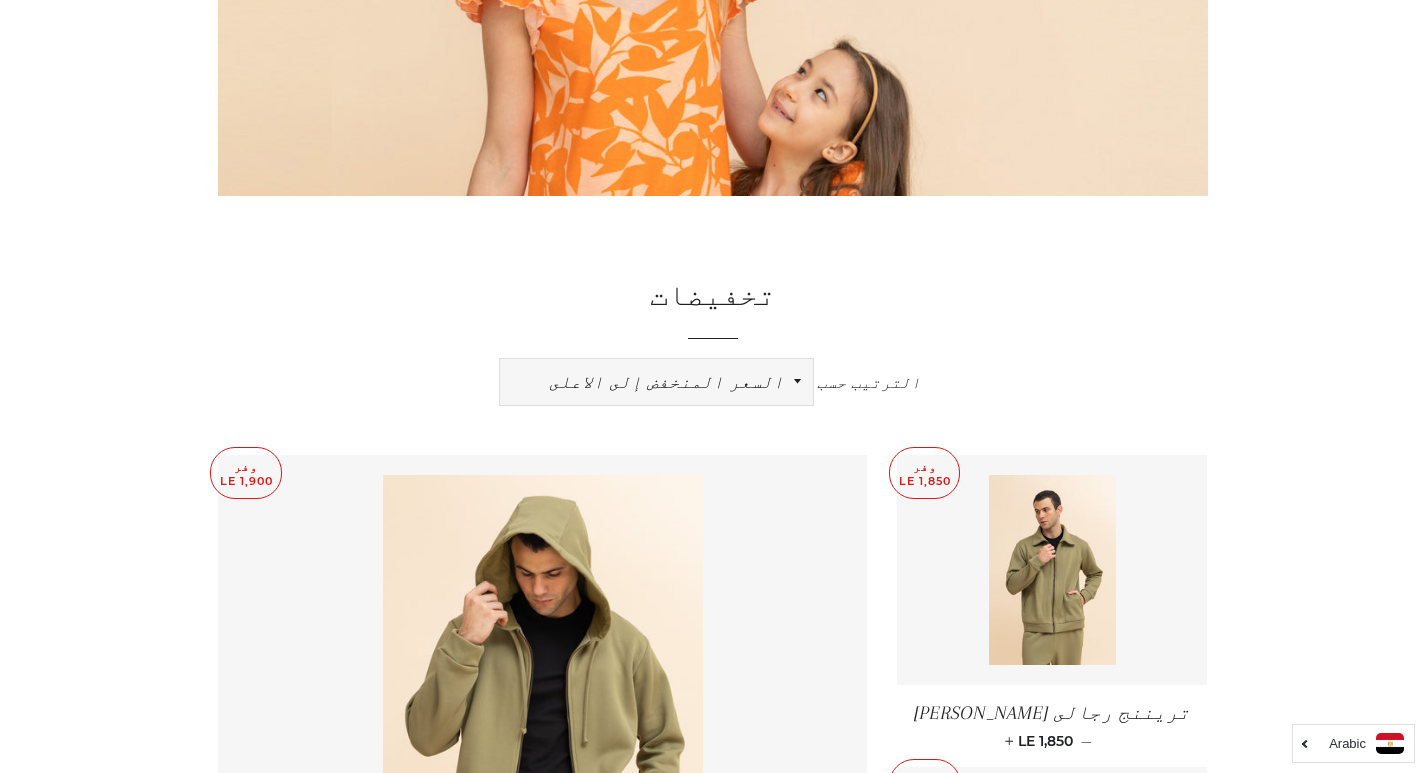 click on "ظهرت
اكثر المبيعات
أبجديا من الألف إلى الياء
ابجديا من الياء الى الالف
السعر المنخفض إلى الاعلى
االسعر من الاعلى الى المنخفض
التاريخ القديم إلى الجديد
التاريخ الجديد إلى القديم" at bounding box center (656, 382) 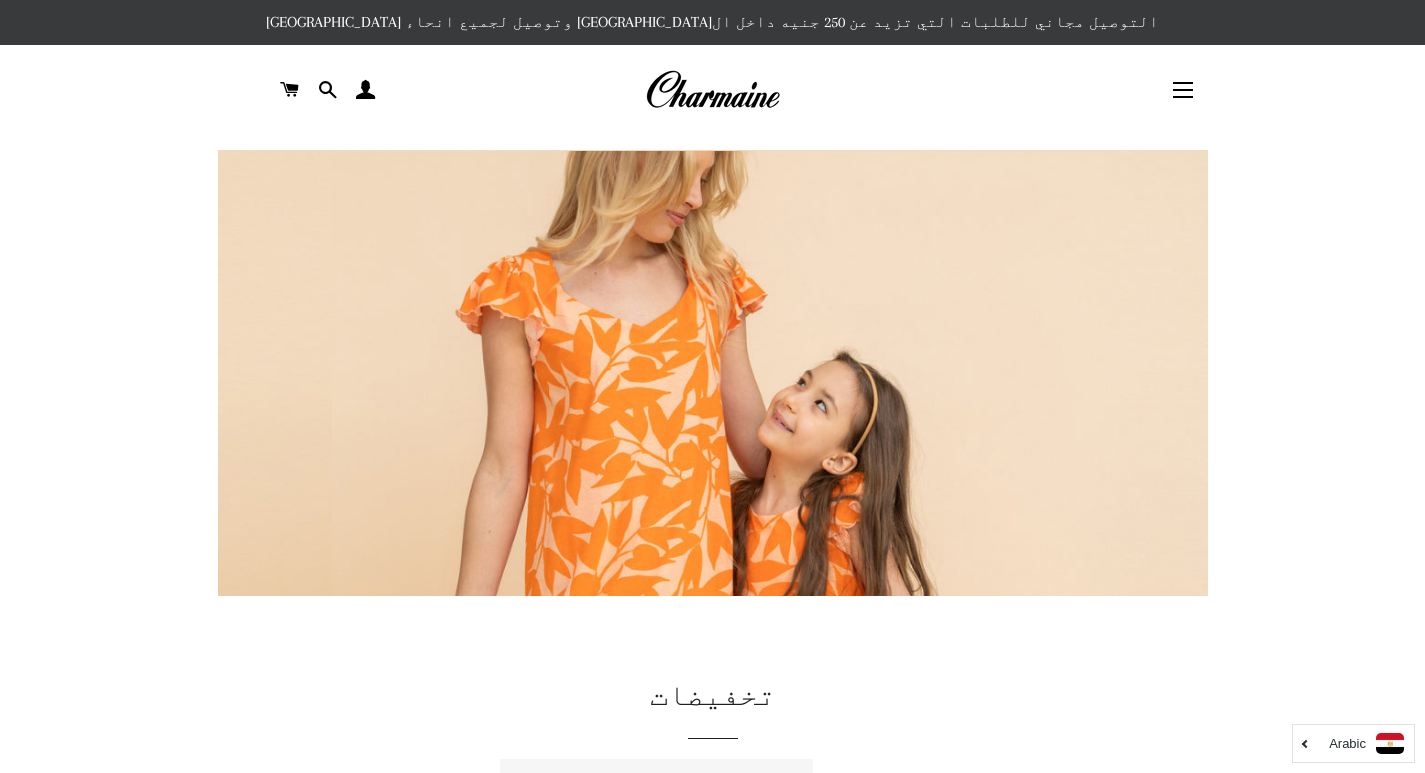 scroll, scrollTop: 0, scrollLeft: 0, axis: both 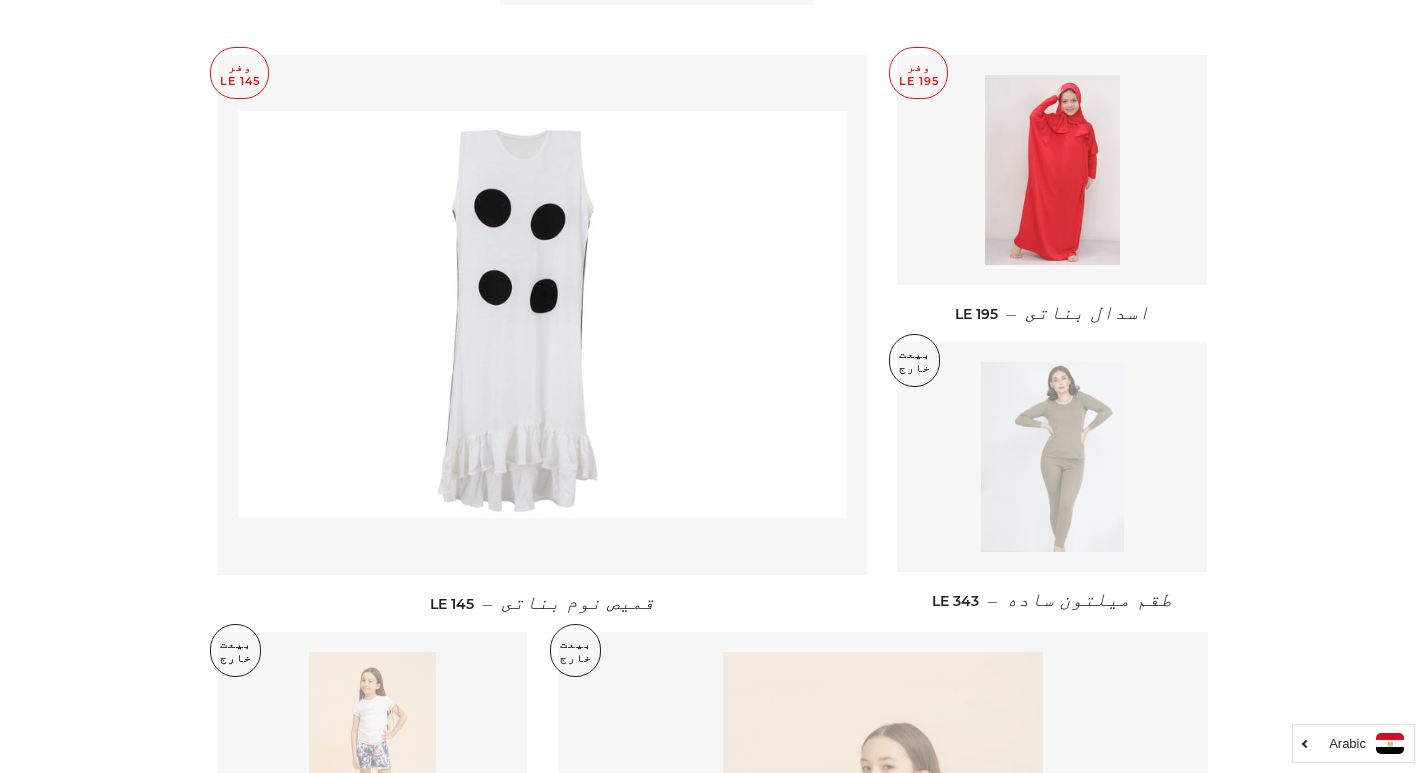 click at bounding box center [1052, 170] 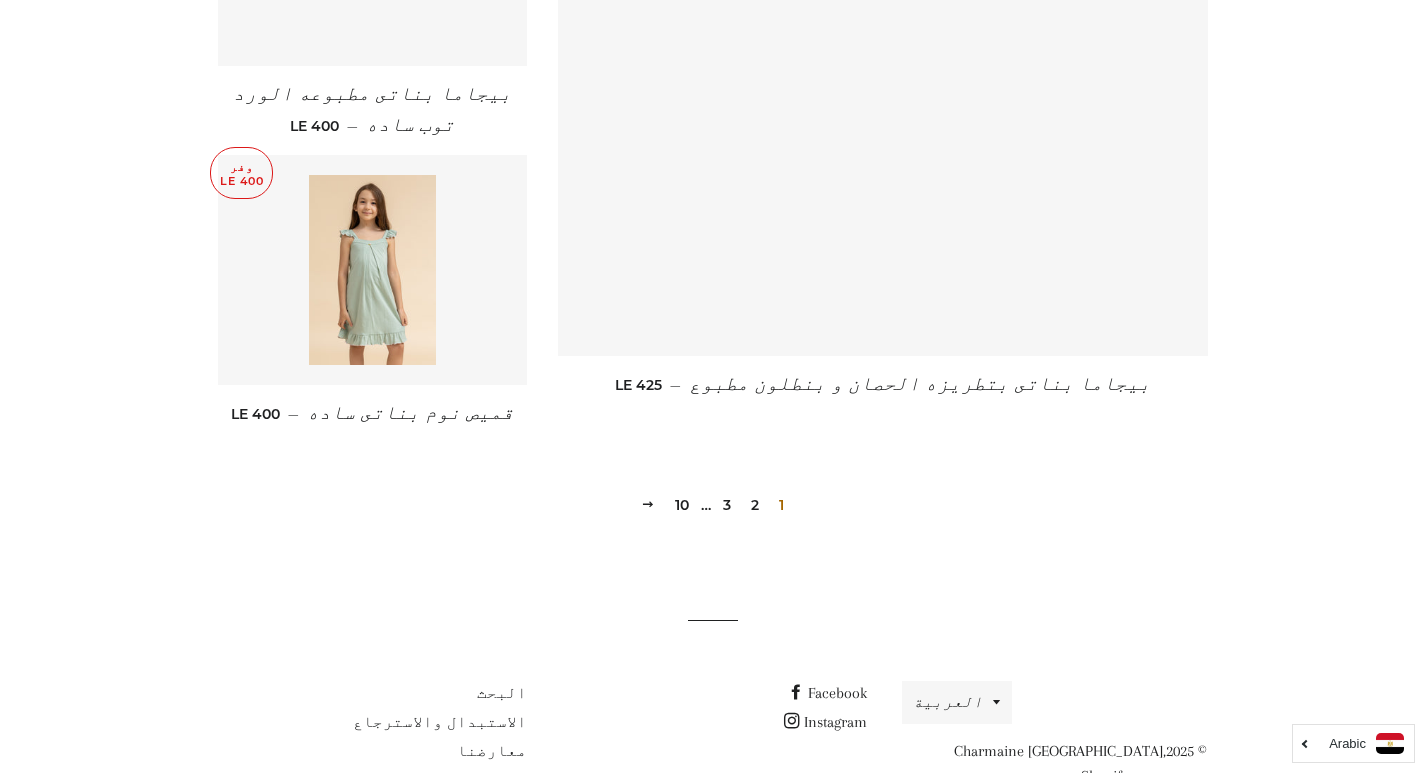 scroll, scrollTop: 2831, scrollLeft: 0, axis: vertical 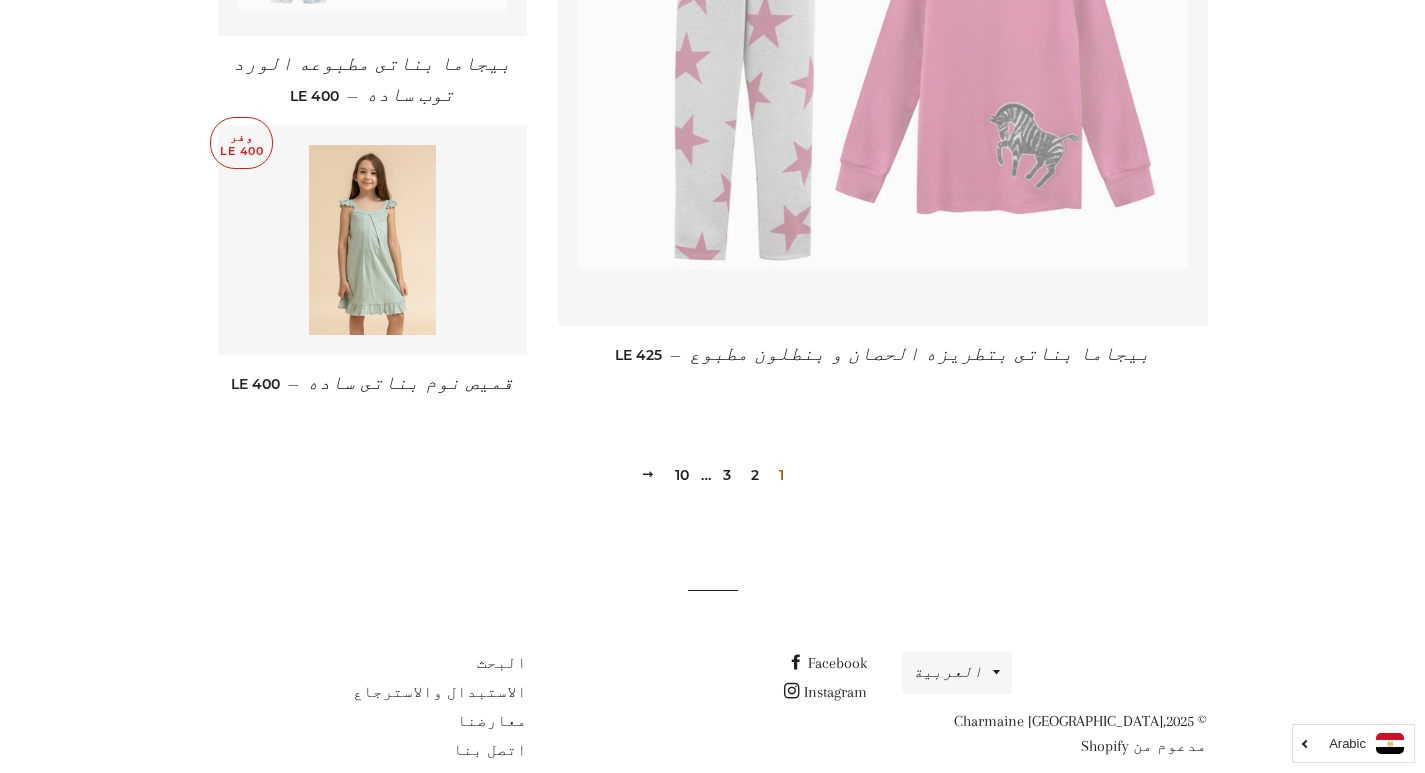click on "2" at bounding box center (755, 475) 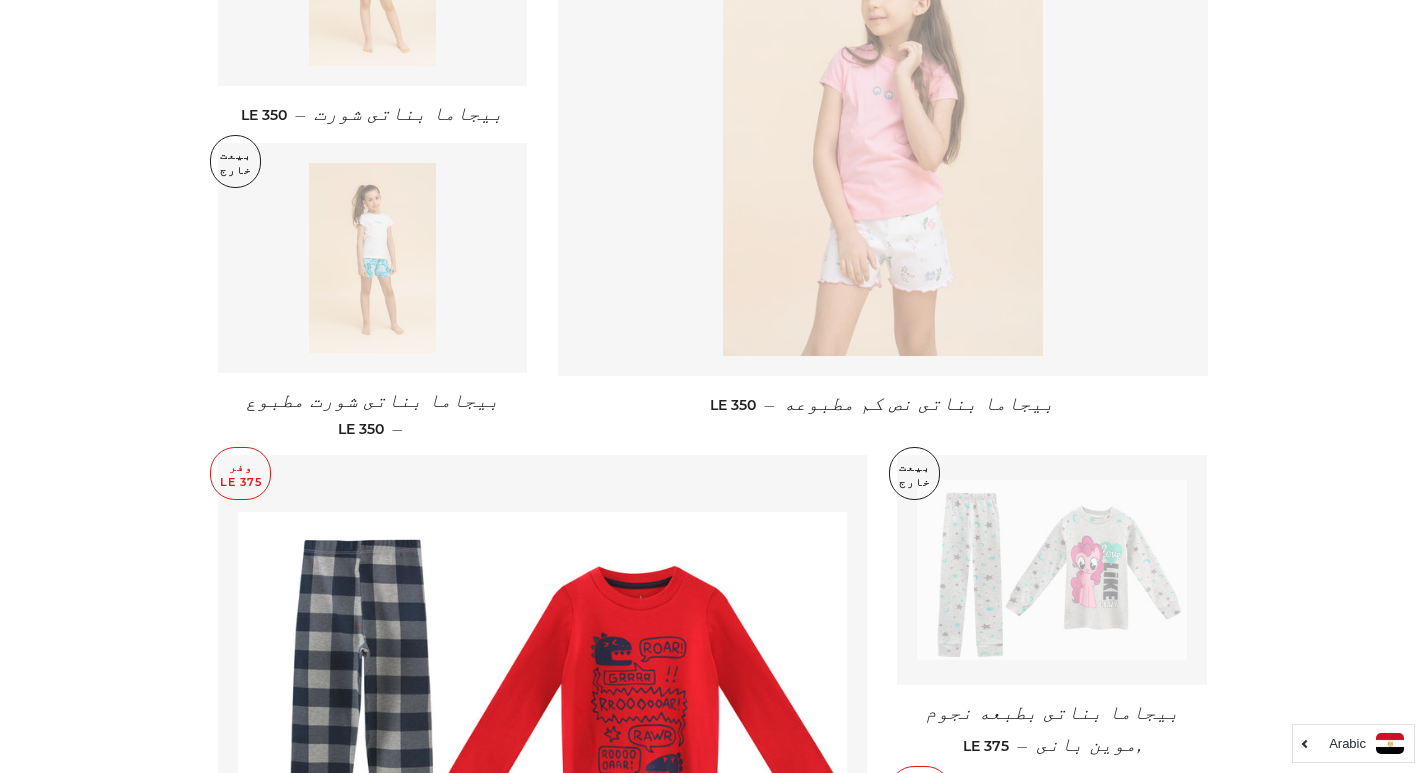 scroll, scrollTop: 1531, scrollLeft: 0, axis: vertical 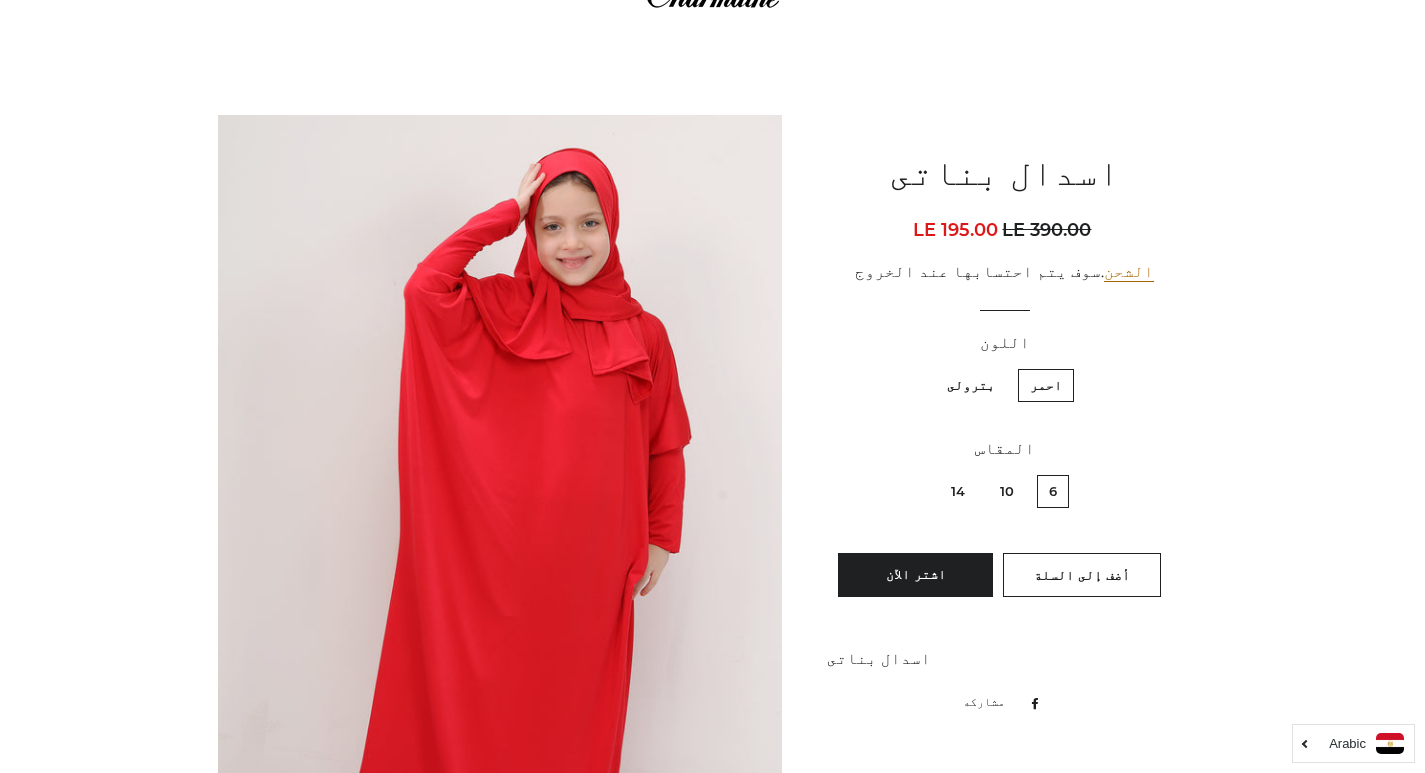 click on "14" at bounding box center [958, 491] 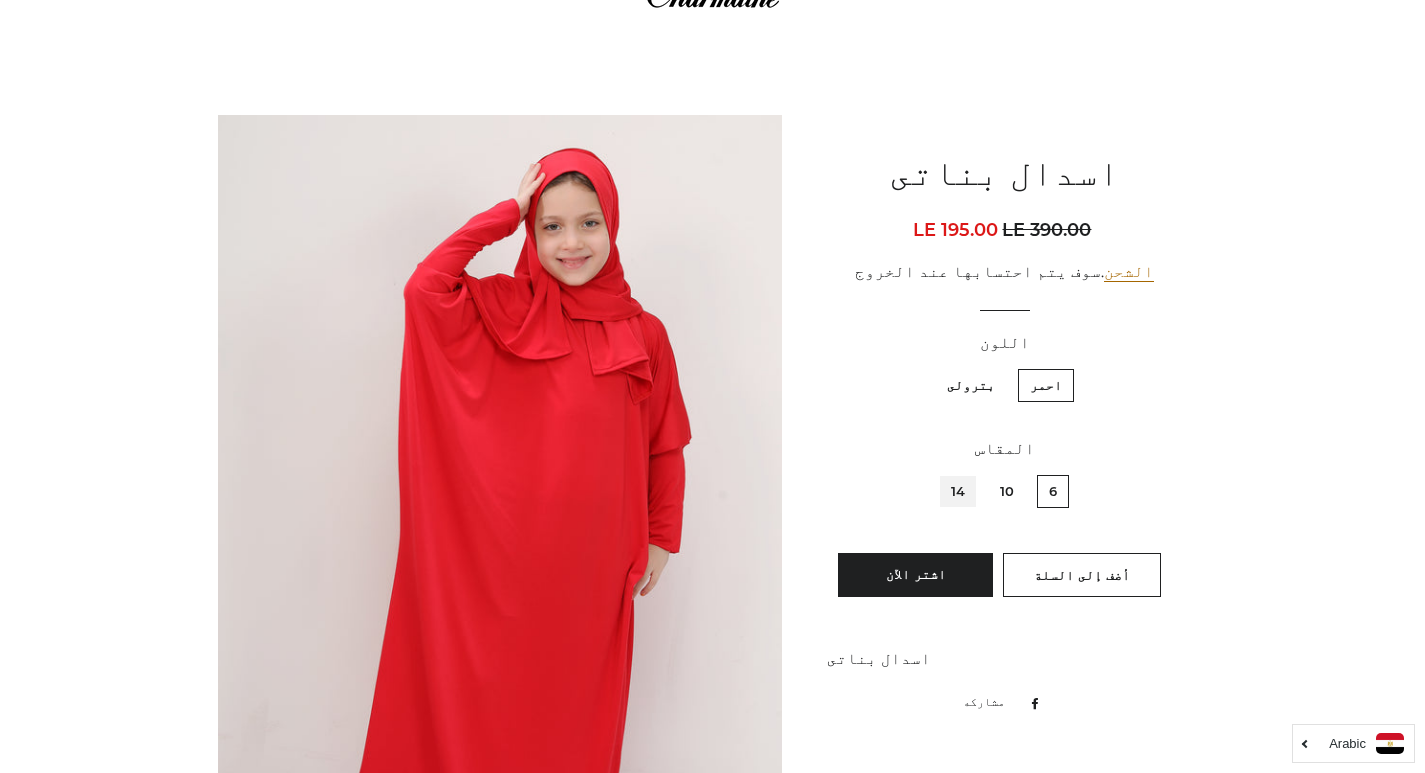 click on "14" at bounding box center (970, 472) 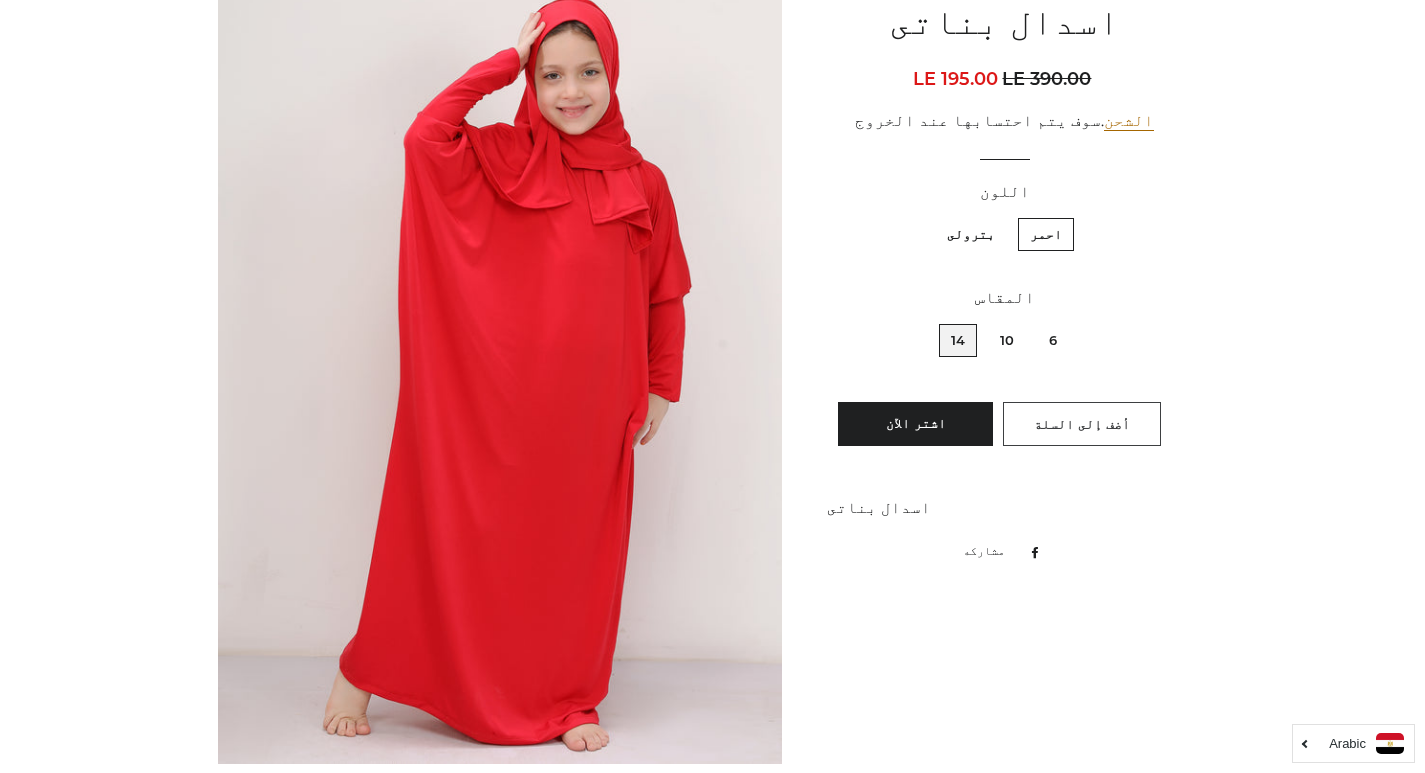 scroll, scrollTop: 300, scrollLeft: 0, axis: vertical 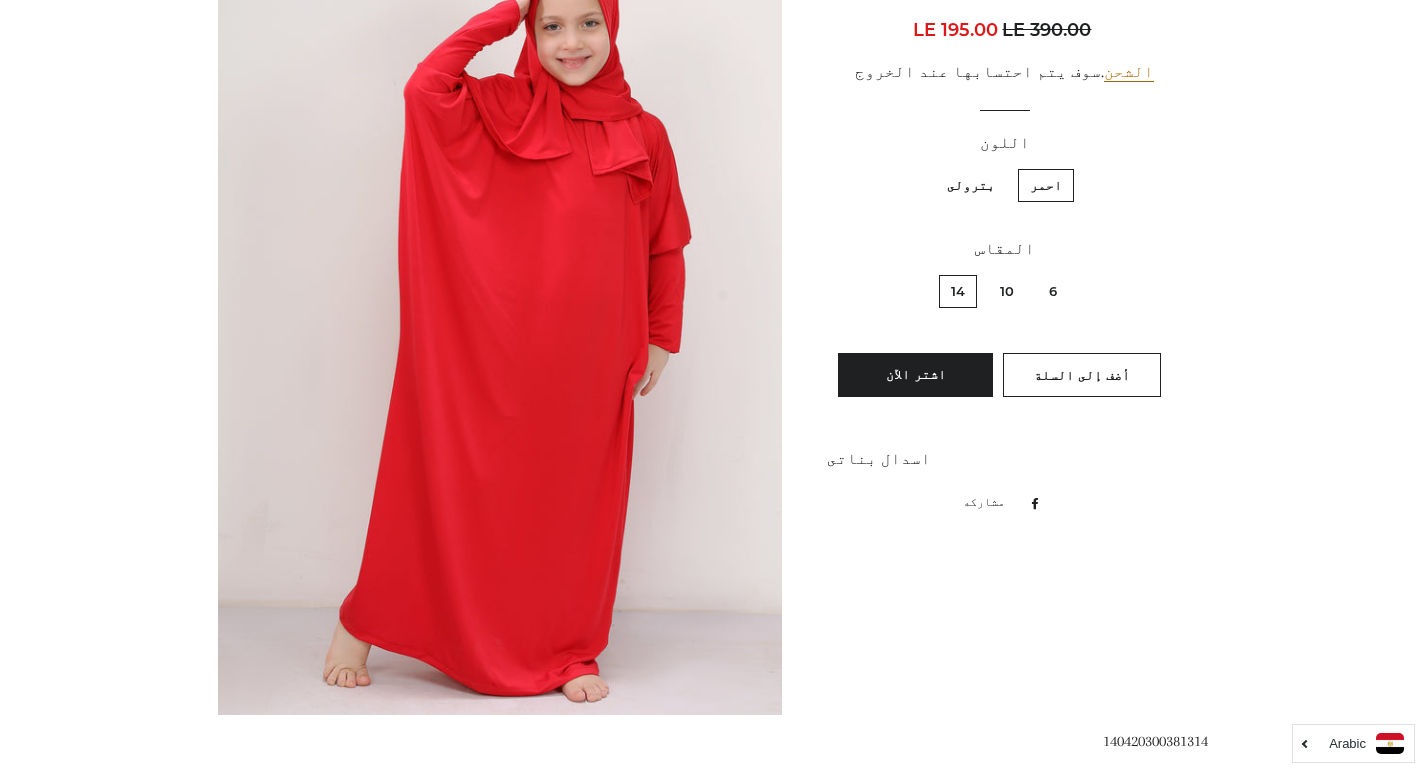 click on "بترولى" at bounding box center [971, 185] 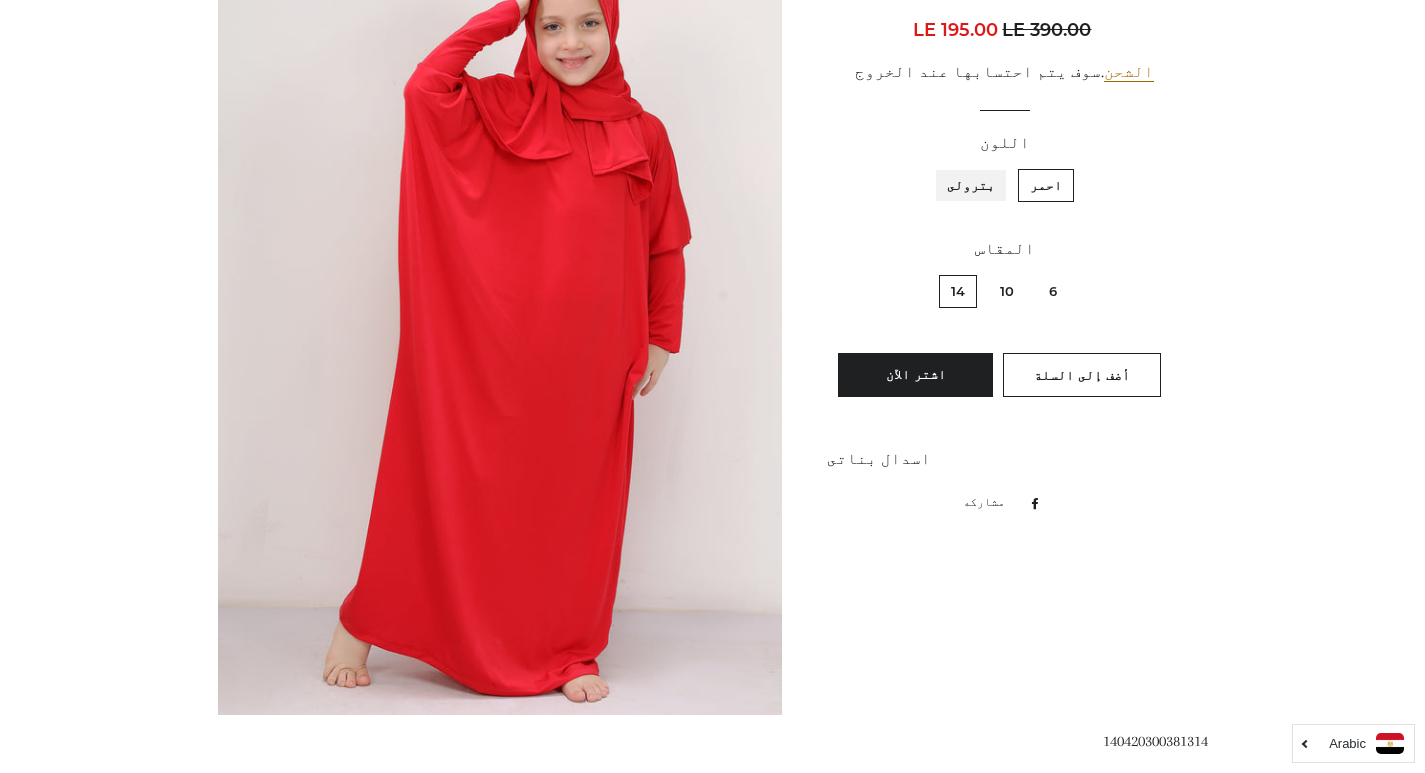 click on "بترولى" at bounding box center (1000, 166) 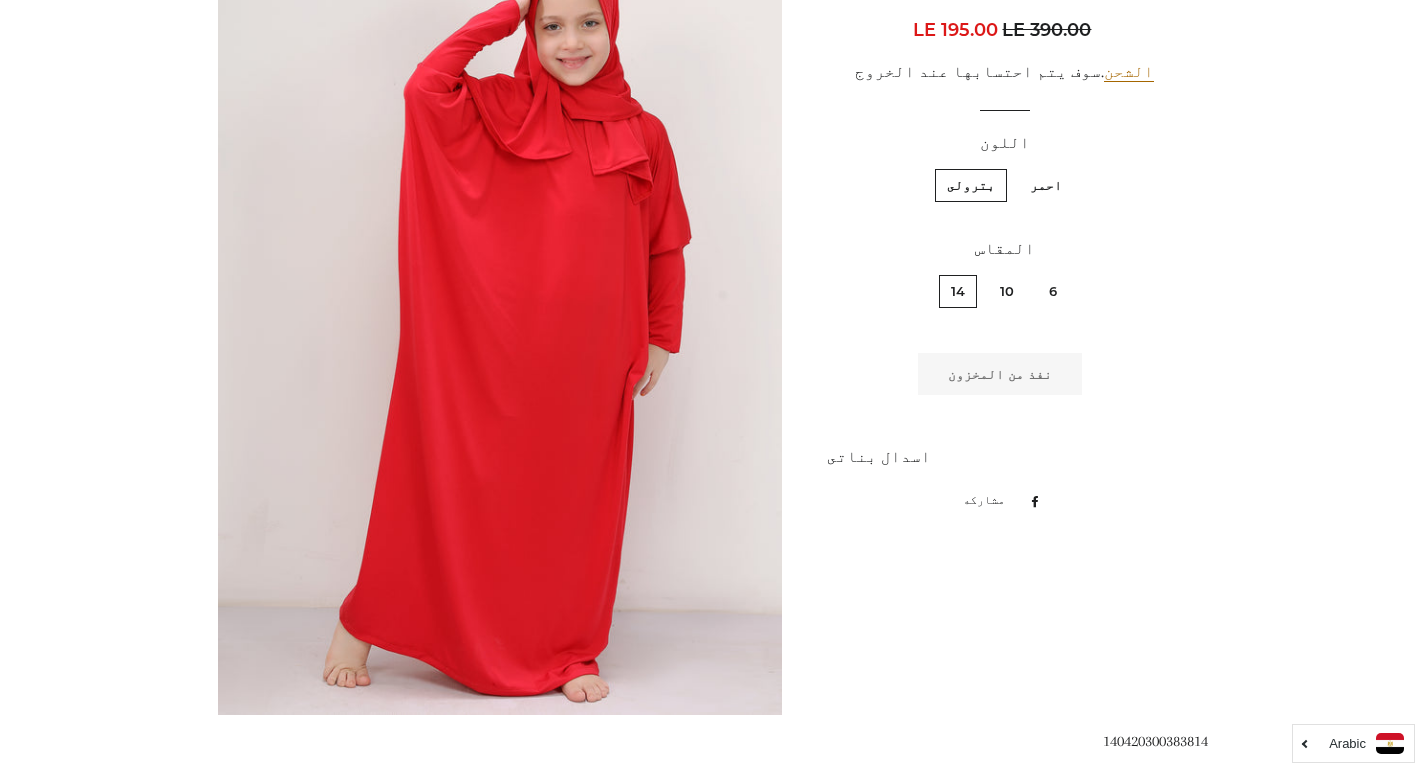 click on "احمر" at bounding box center [1046, 185] 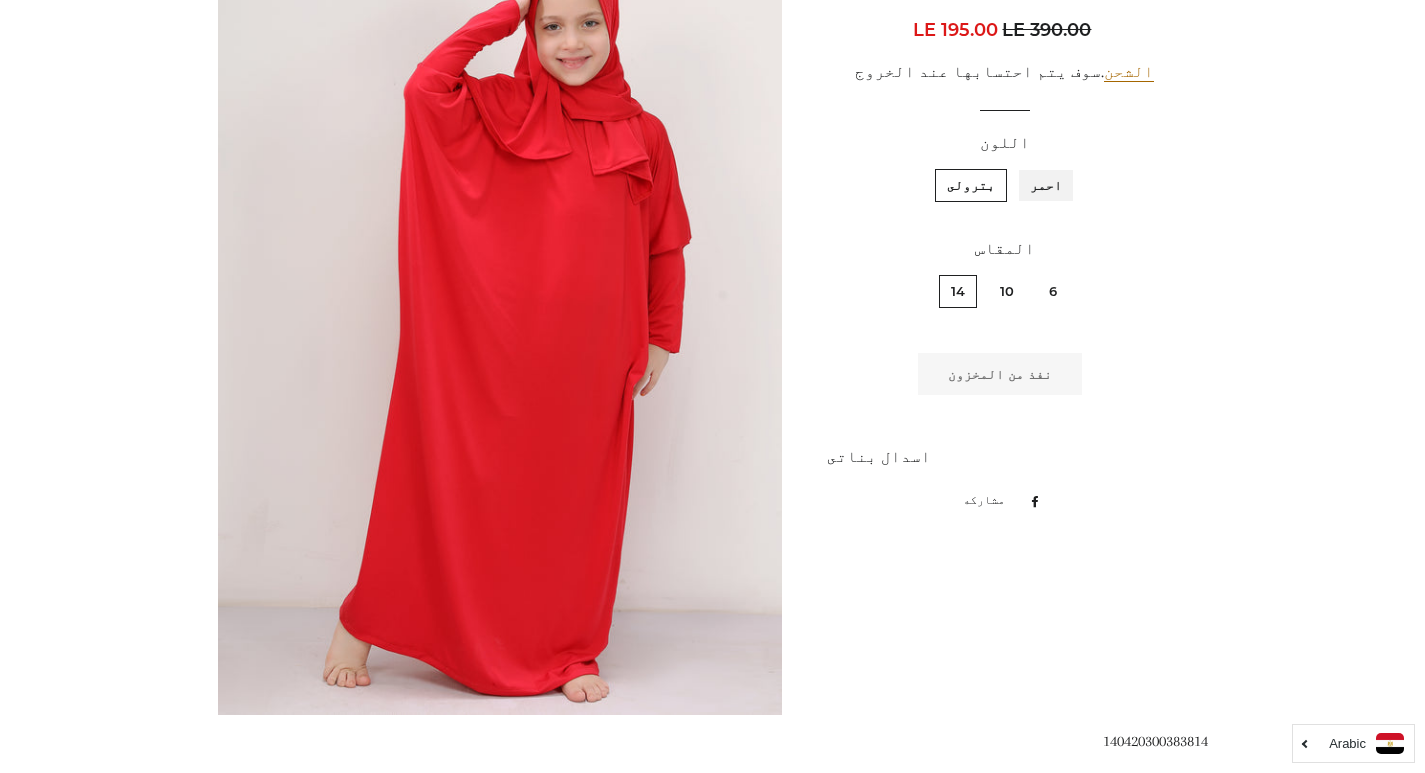 click on "احمر" at bounding box center (1067, 166) 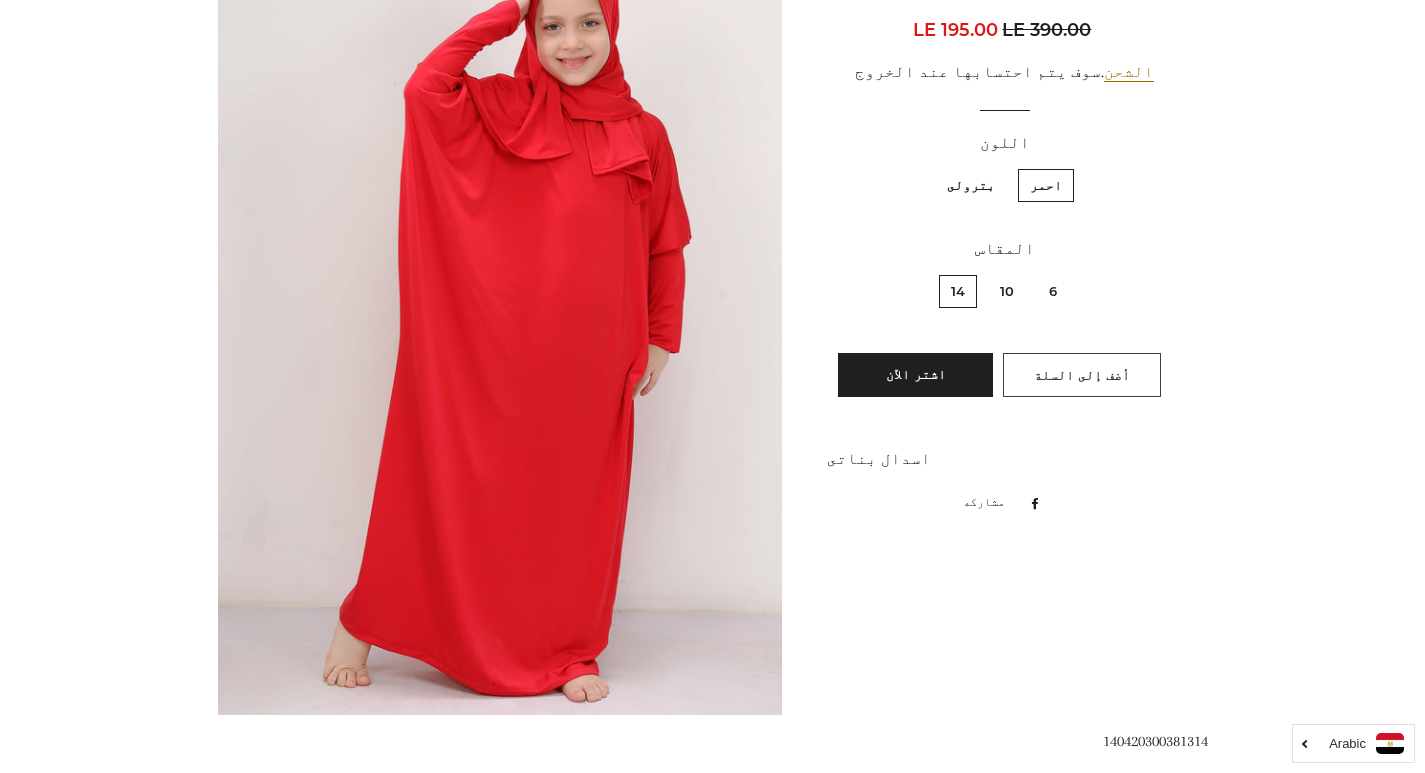 click on "أضف إلى السلة" at bounding box center [1082, 375] 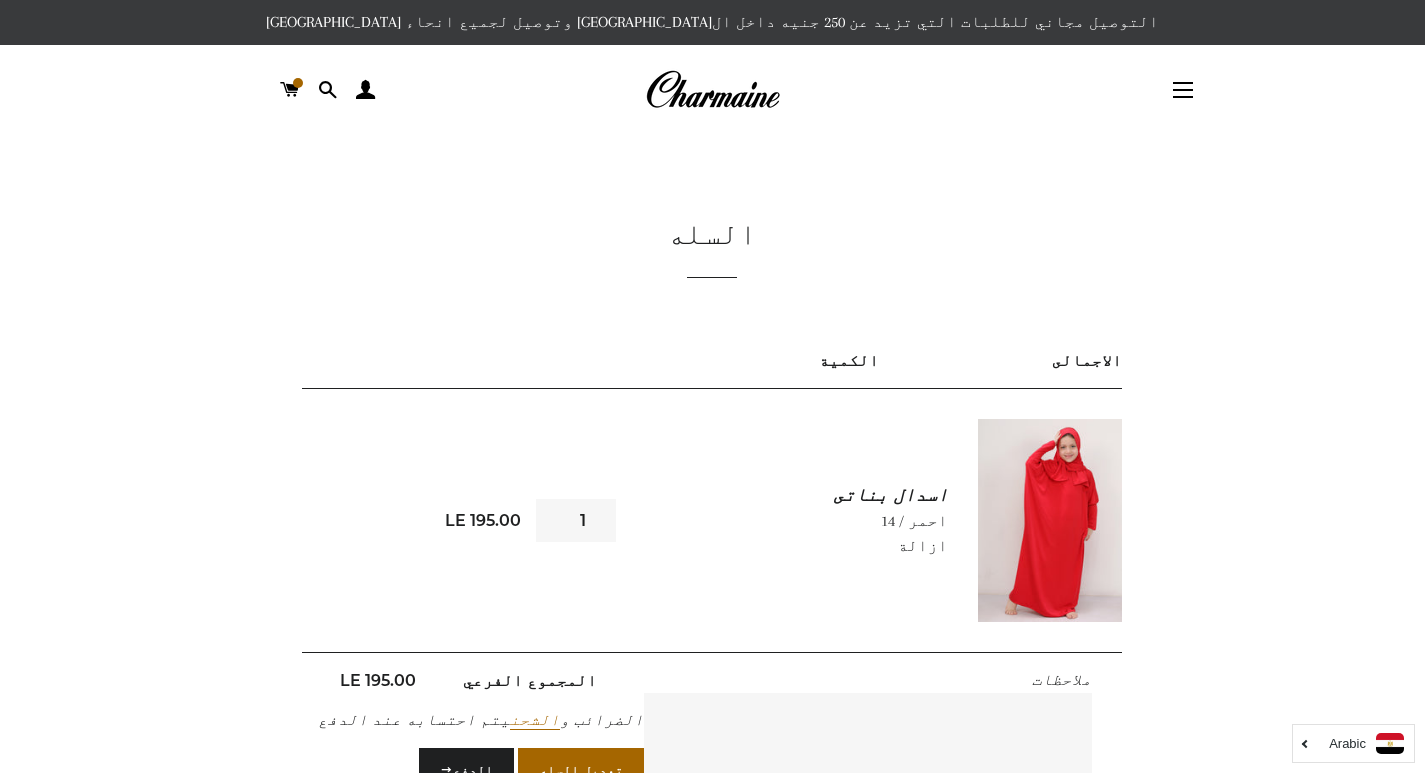 scroll, scrollTop: 0, scrollLeft: 0, axis: both 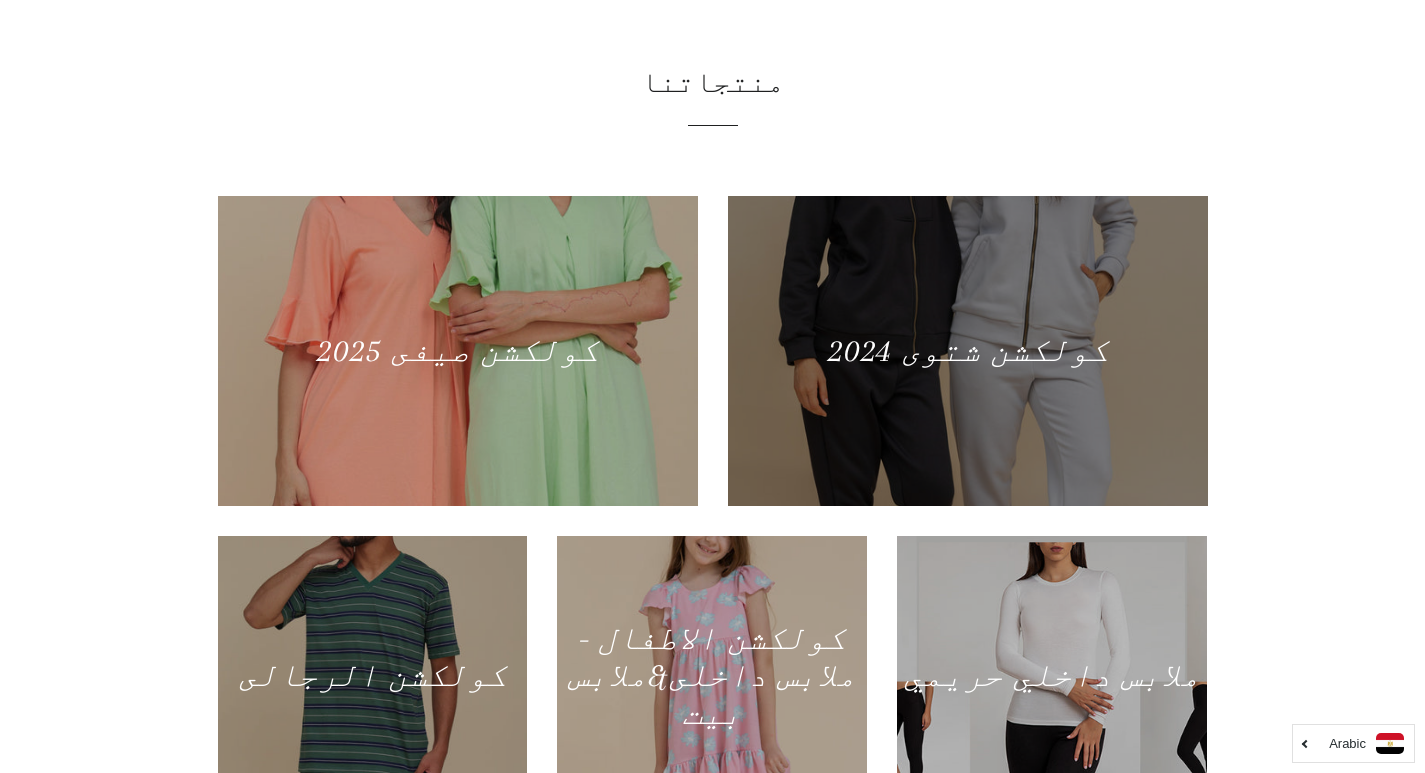 click at bounding box center [967, 350] 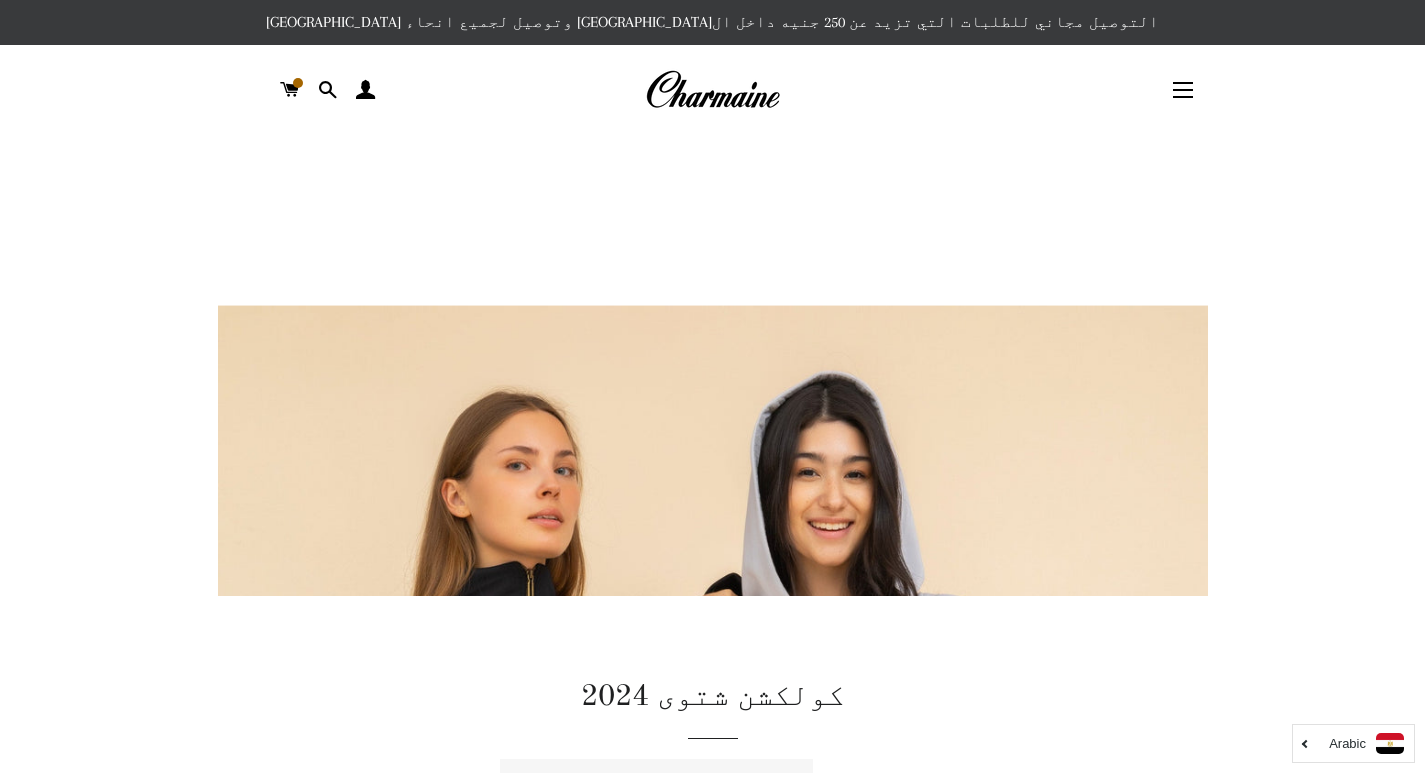 scroll, scrollTop: 700, scrollLeft: 0, axis: vertical 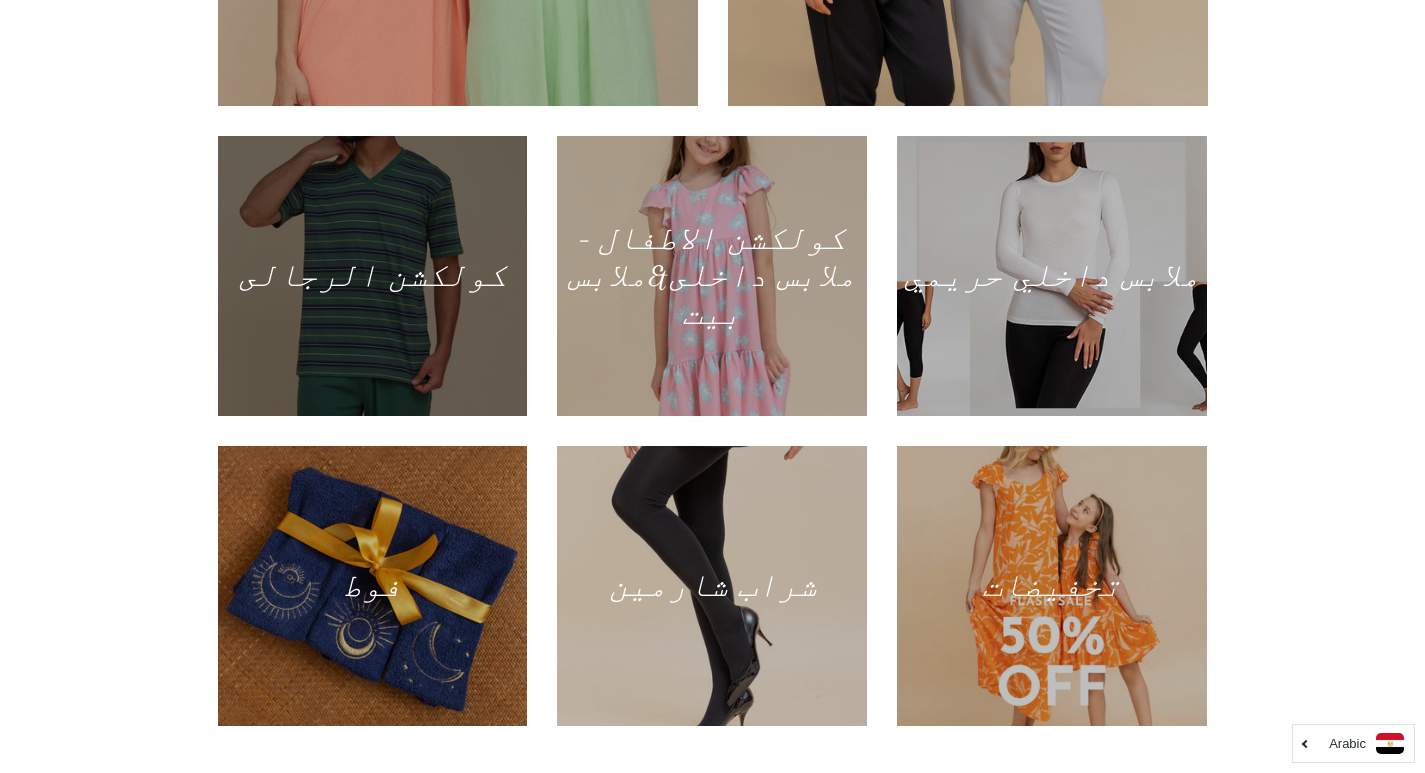 click at bounding box center (372, 276) 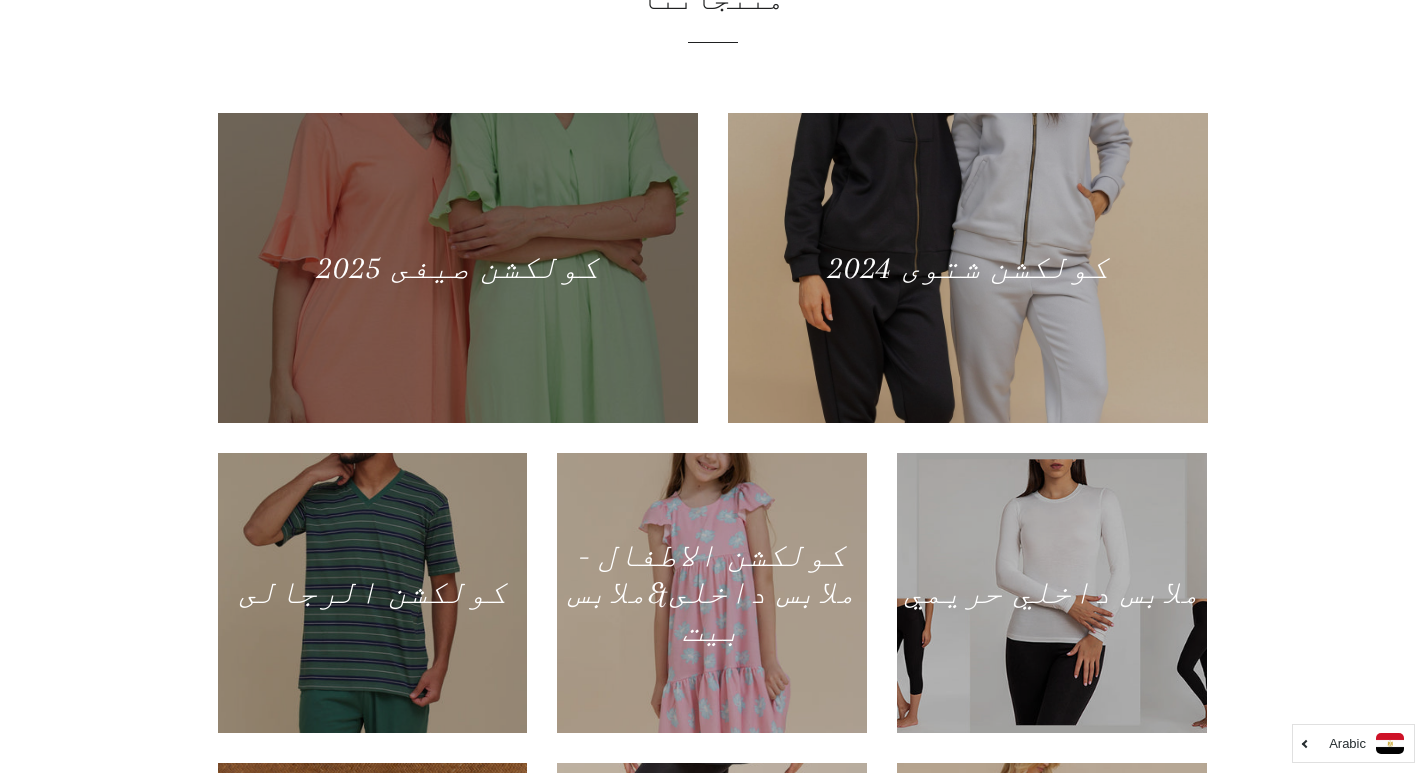scroll, scrollTop: 1000, scrollLeft: 0, axis: vertical 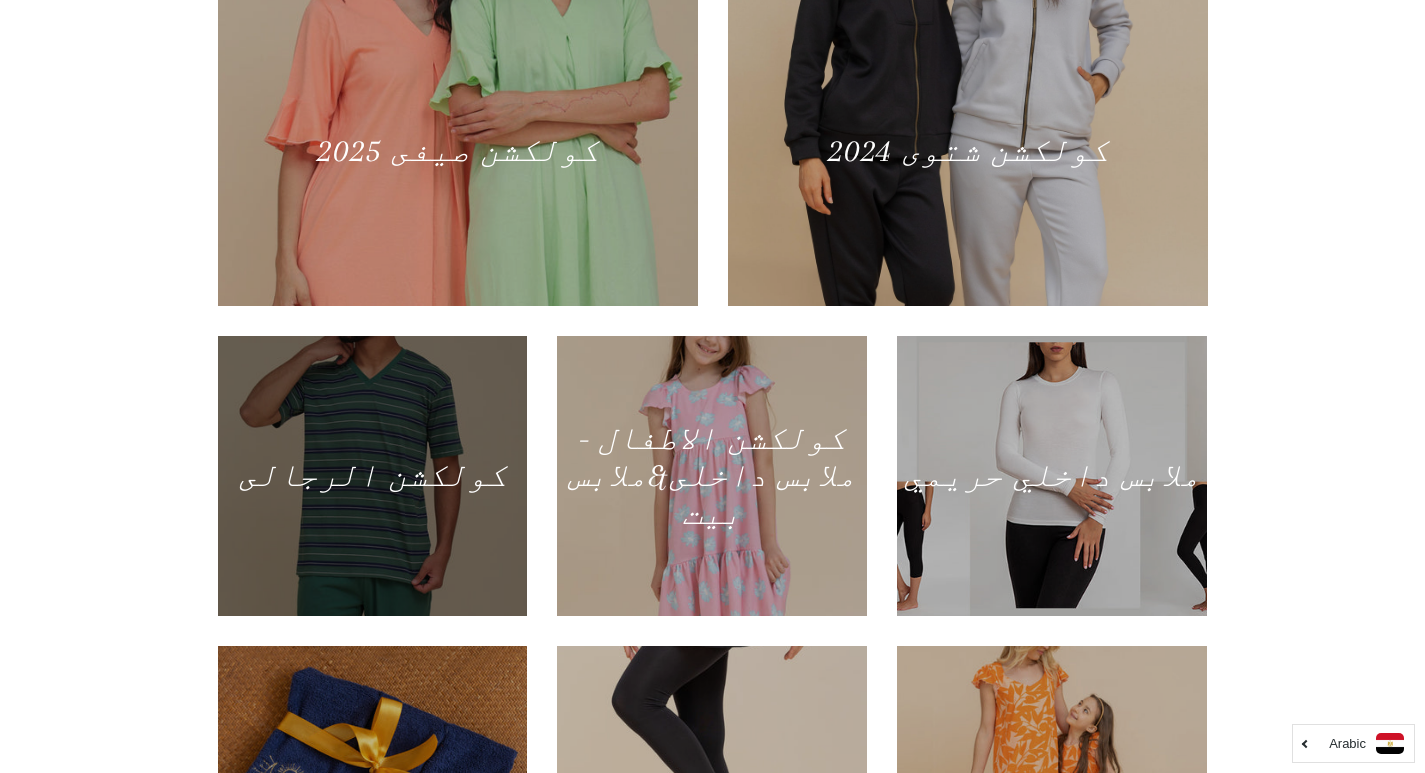 click at bounding box center (372, 476) 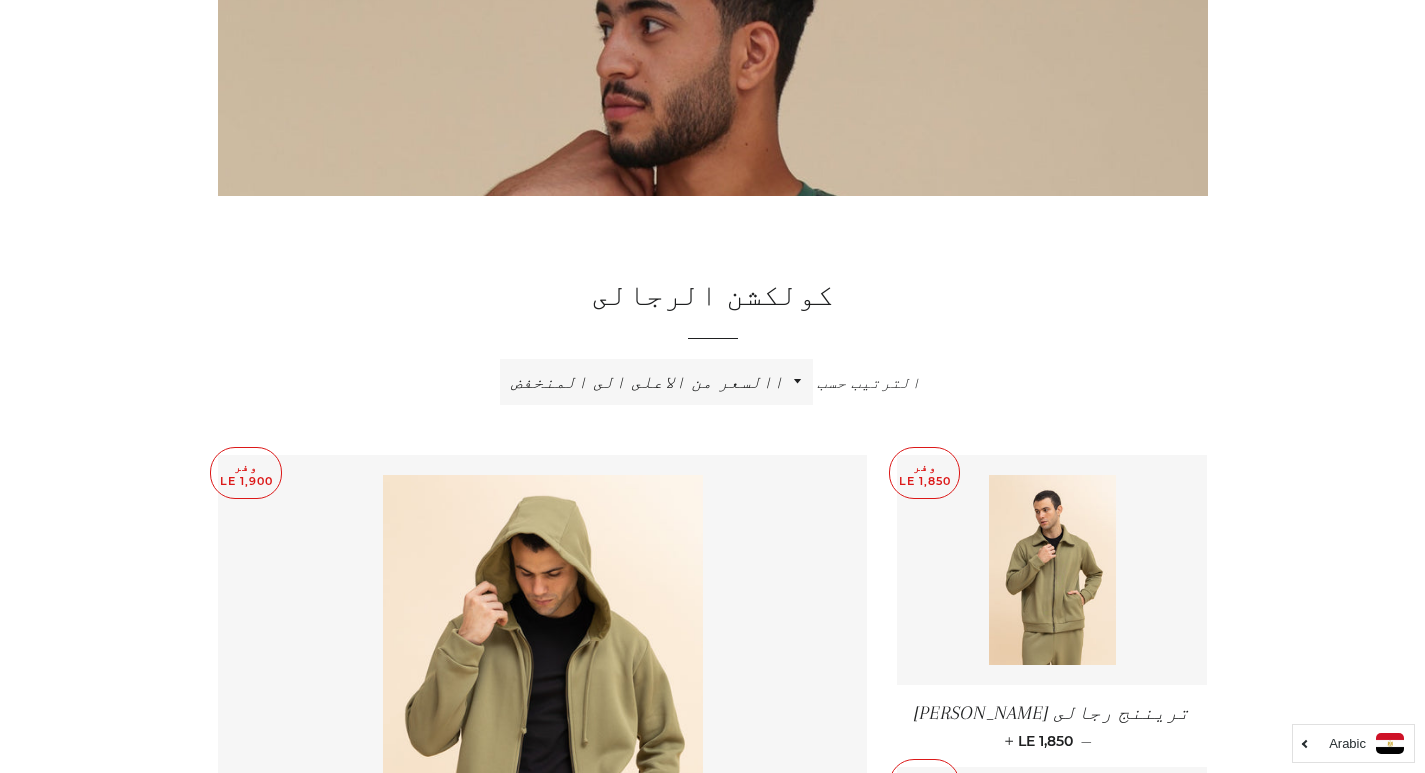 scroll, scrollTop: 0, scrollLeft: 0, axis: both 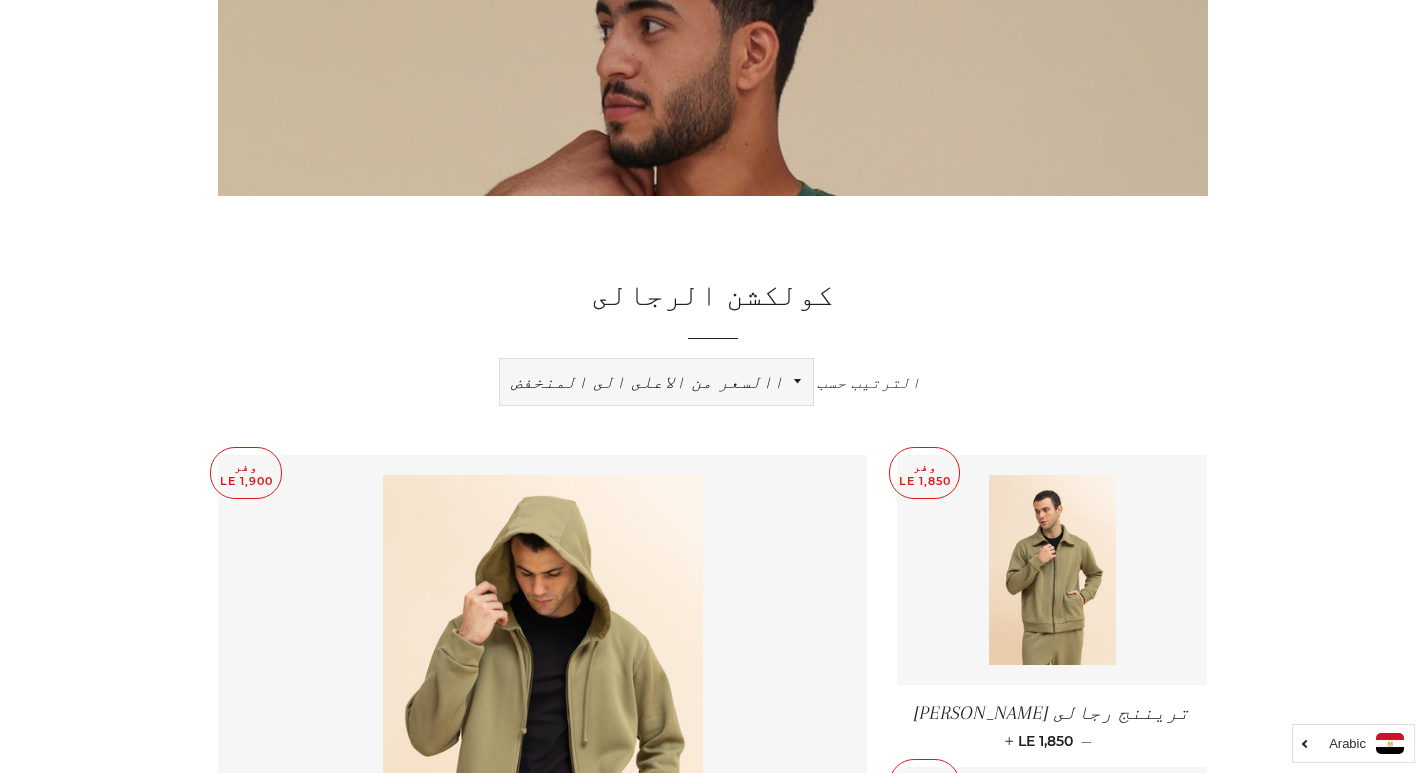 click on "ظهرت
اكثر المبيعات
أبجديا من الألف إلى الياء
ابجديا من الياء الى الالف
السعر المنخفض إلى الاعلى
االسعر من الاعلى الى المنخفض
التاريخ القديم إلى الجديد
التاريخ الجديد إلى القديم" at bounding box center [656, 382] 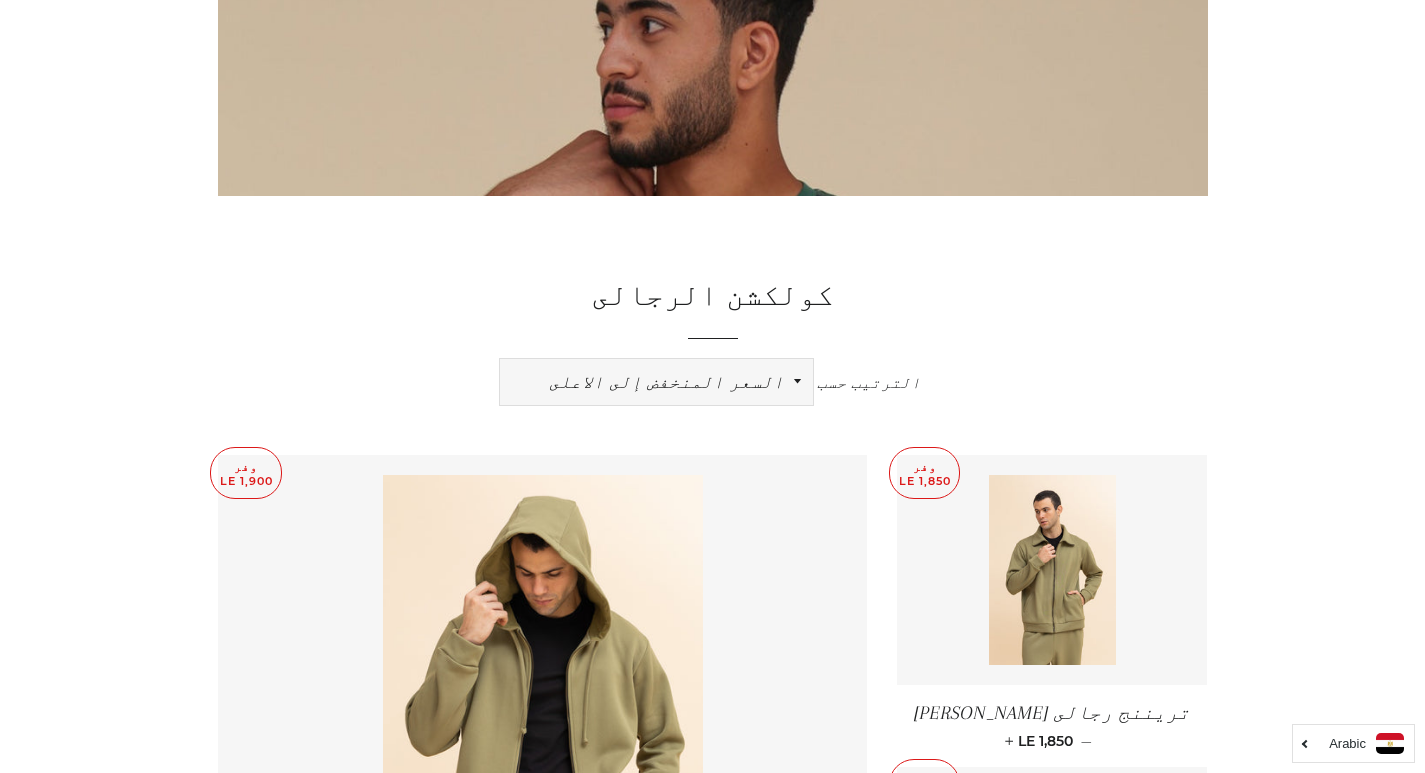 click on "ظهرت
اكثر المبيعات
أبجديا من الألف إلى الياء
ابجديا من الياء الى الالف
السعر المنخفض إلى الاعلى
االسعر من الاعلى الى المنخفض
التاريخ القديم إلى الجديد
التاريخ الجديد إلى القديم" at bounding box center (656, 382) 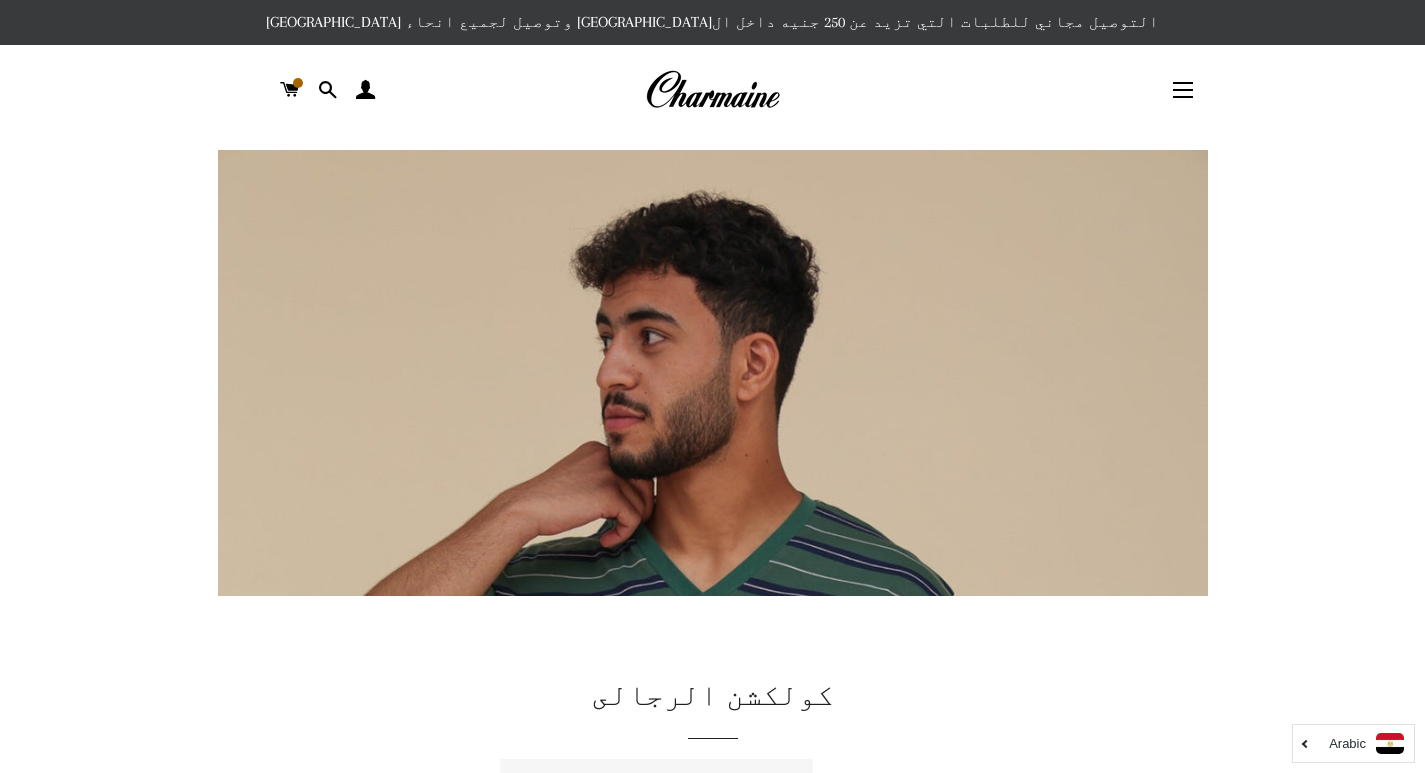 scroll, scrollTop: 0, scrollLeft: 0, axis: both 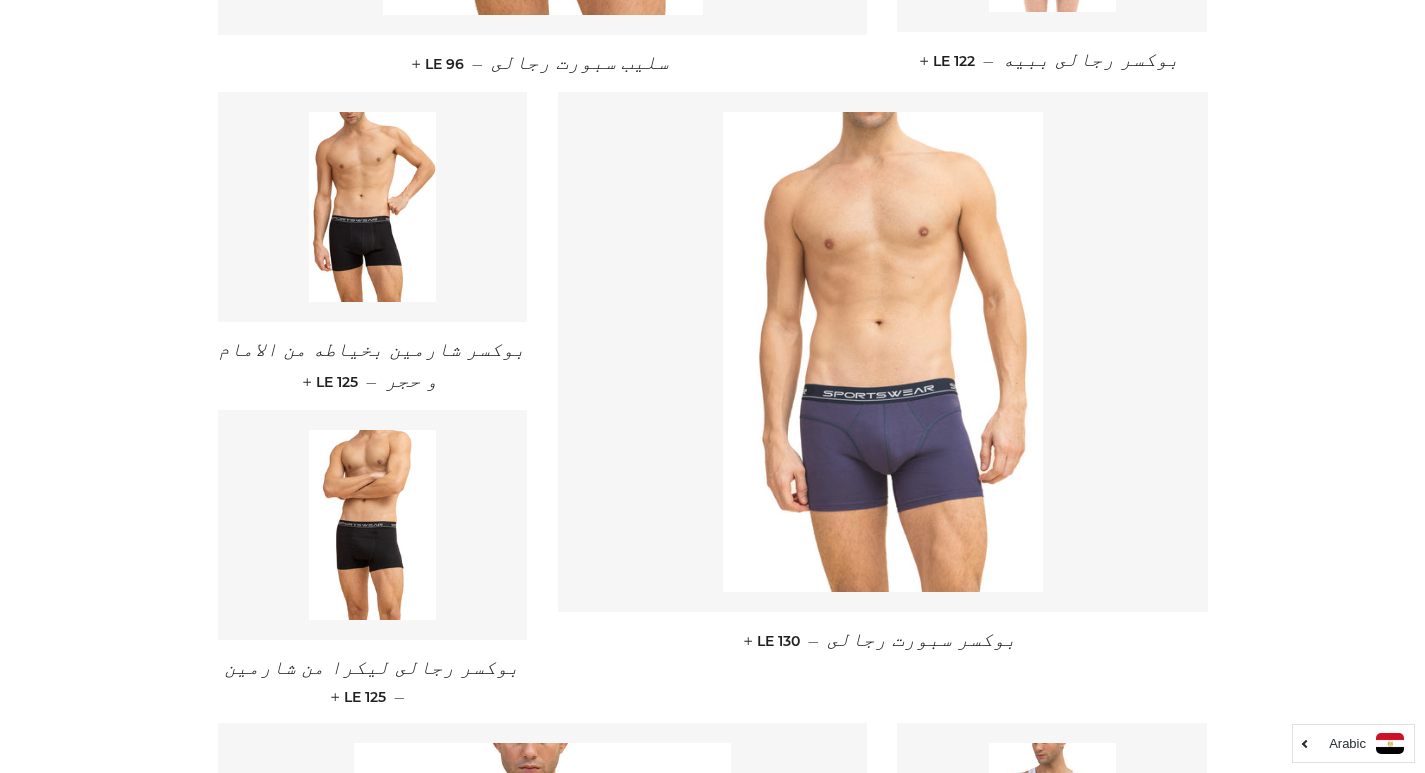 click at bounding box center [883, 352] 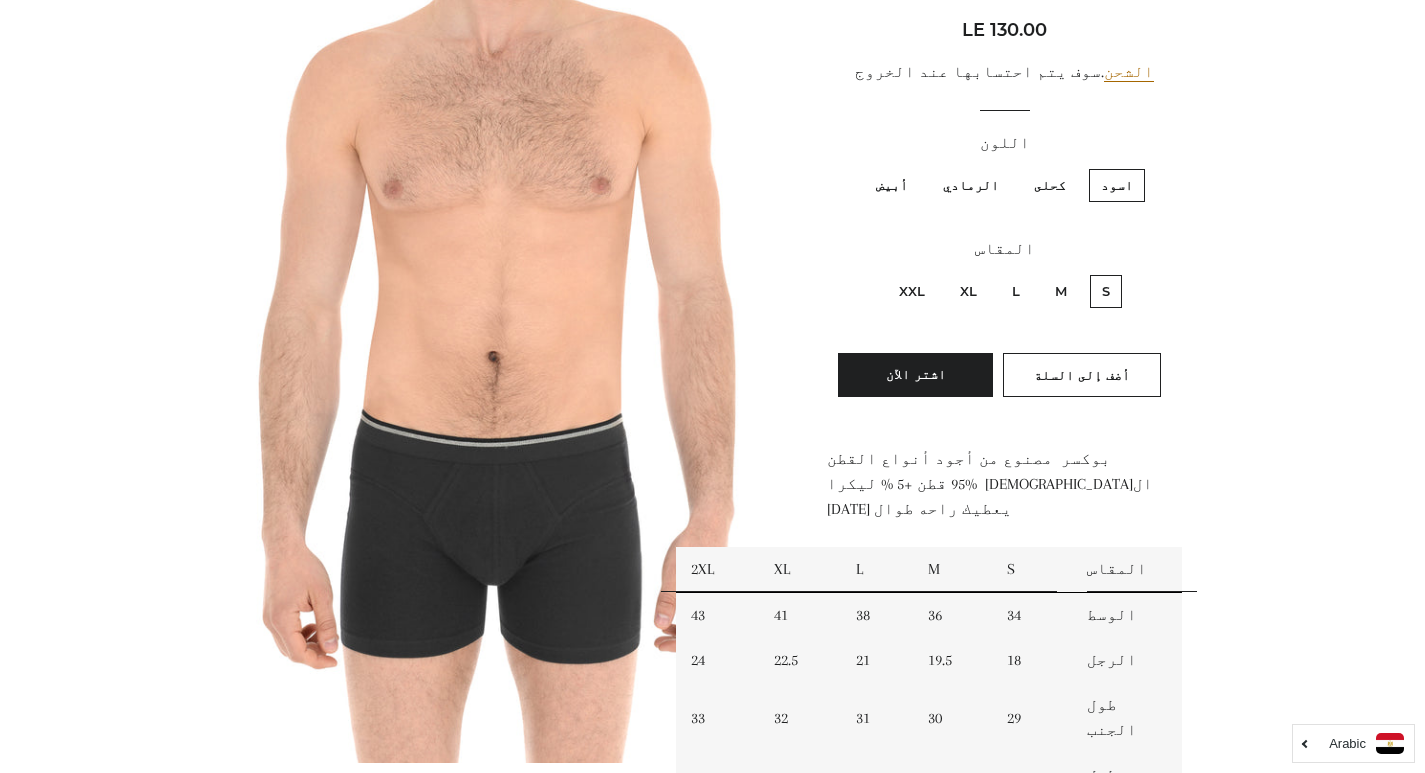 scroll, scrollTop: 300, scrollLeft: 0, axis: vertical 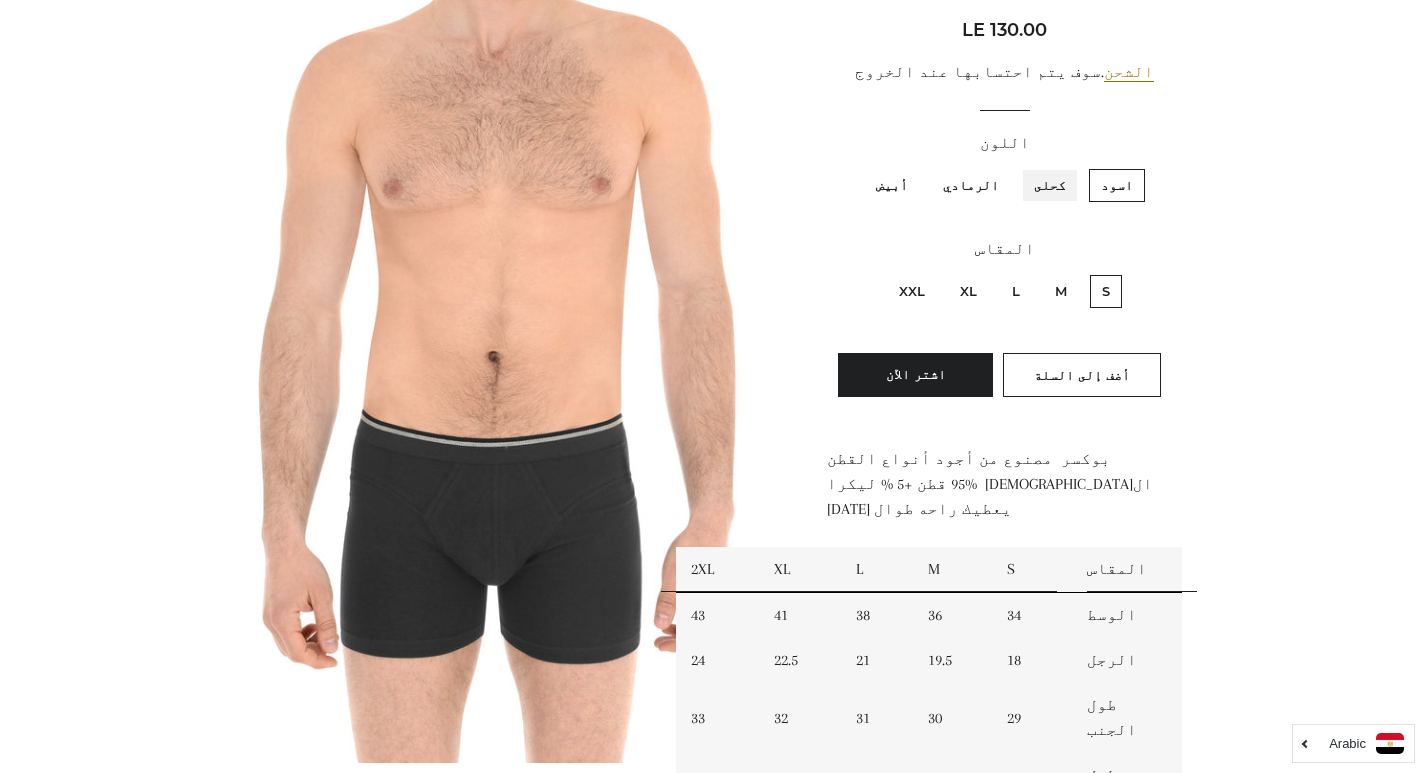 click on "كحلى" at bounding box center [1071, 166] 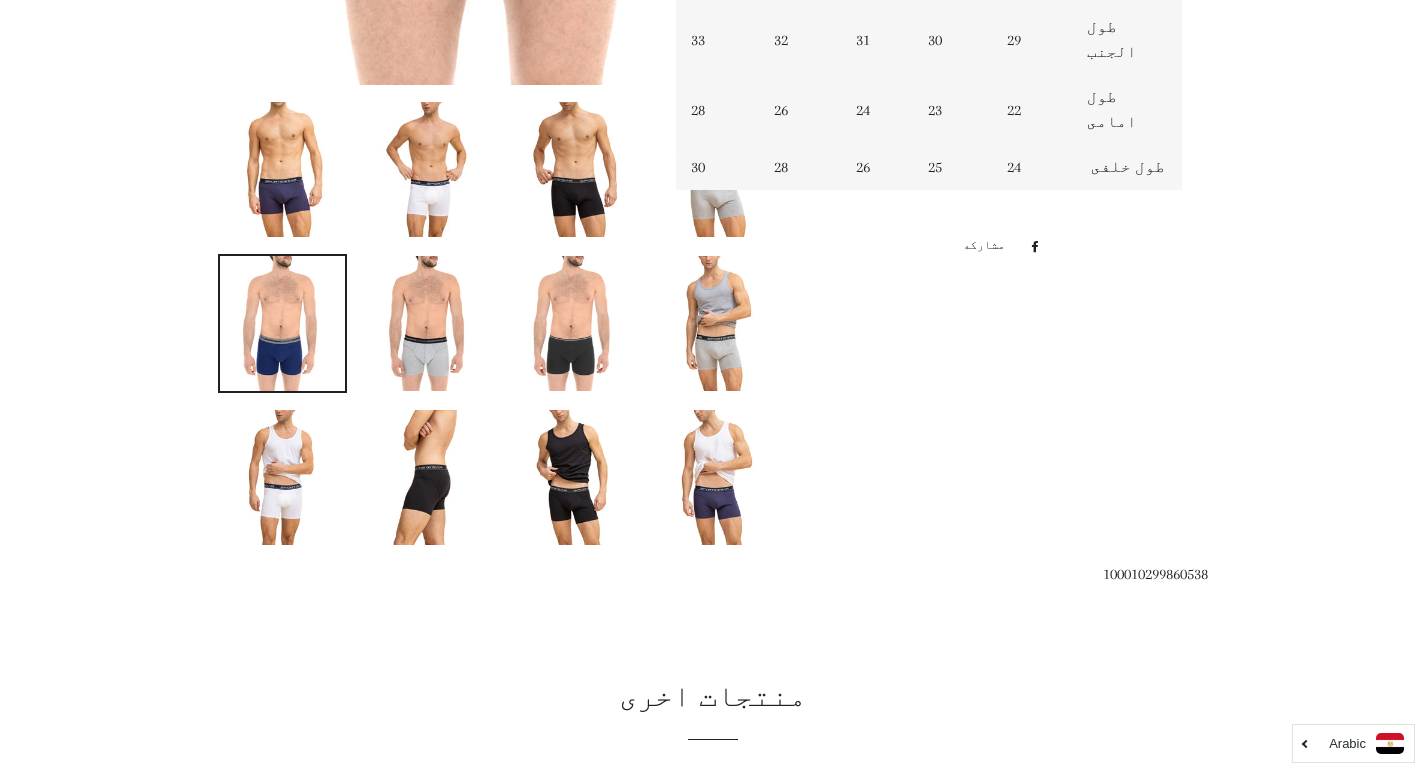 scroll, scrollTop: 948, scrollLeft: 0, axis: vertical 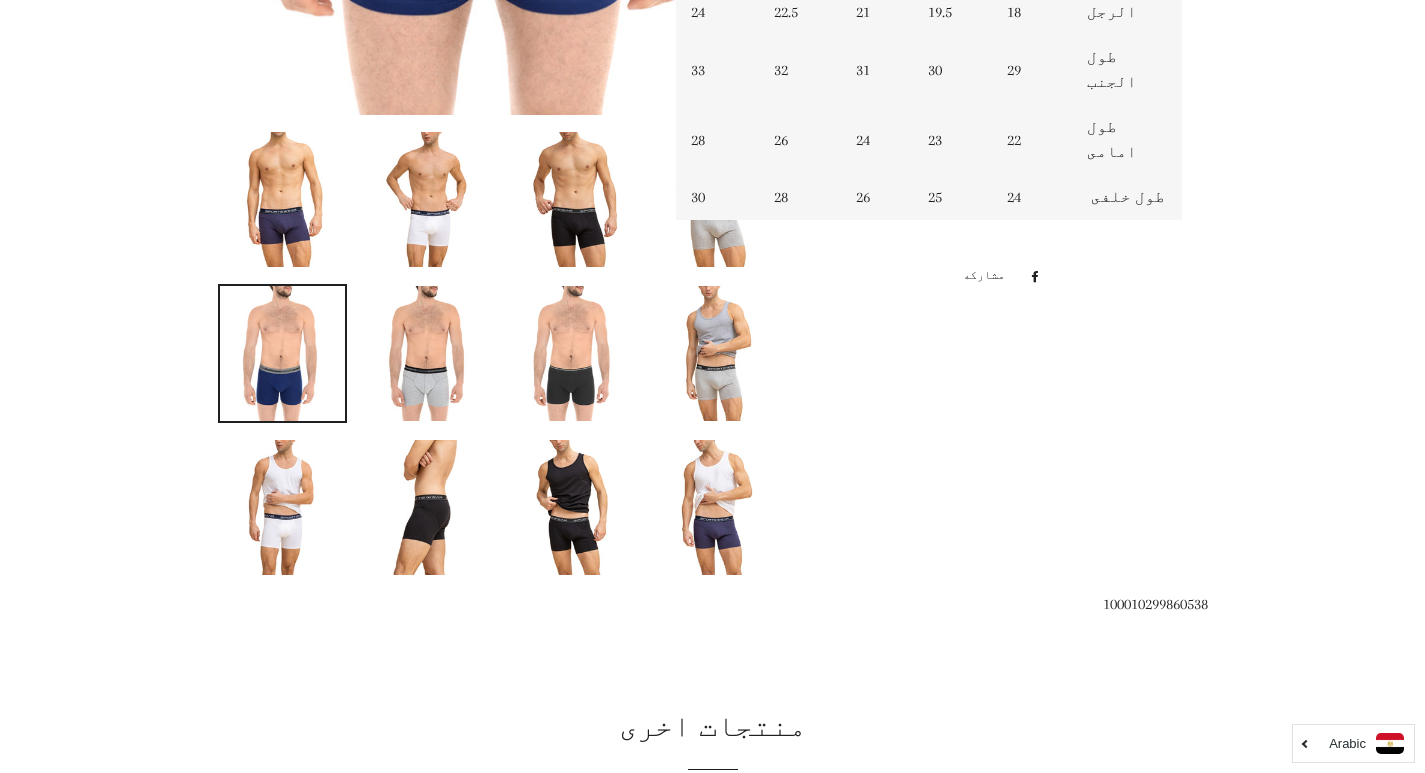 click at bounding box center [282, 199] 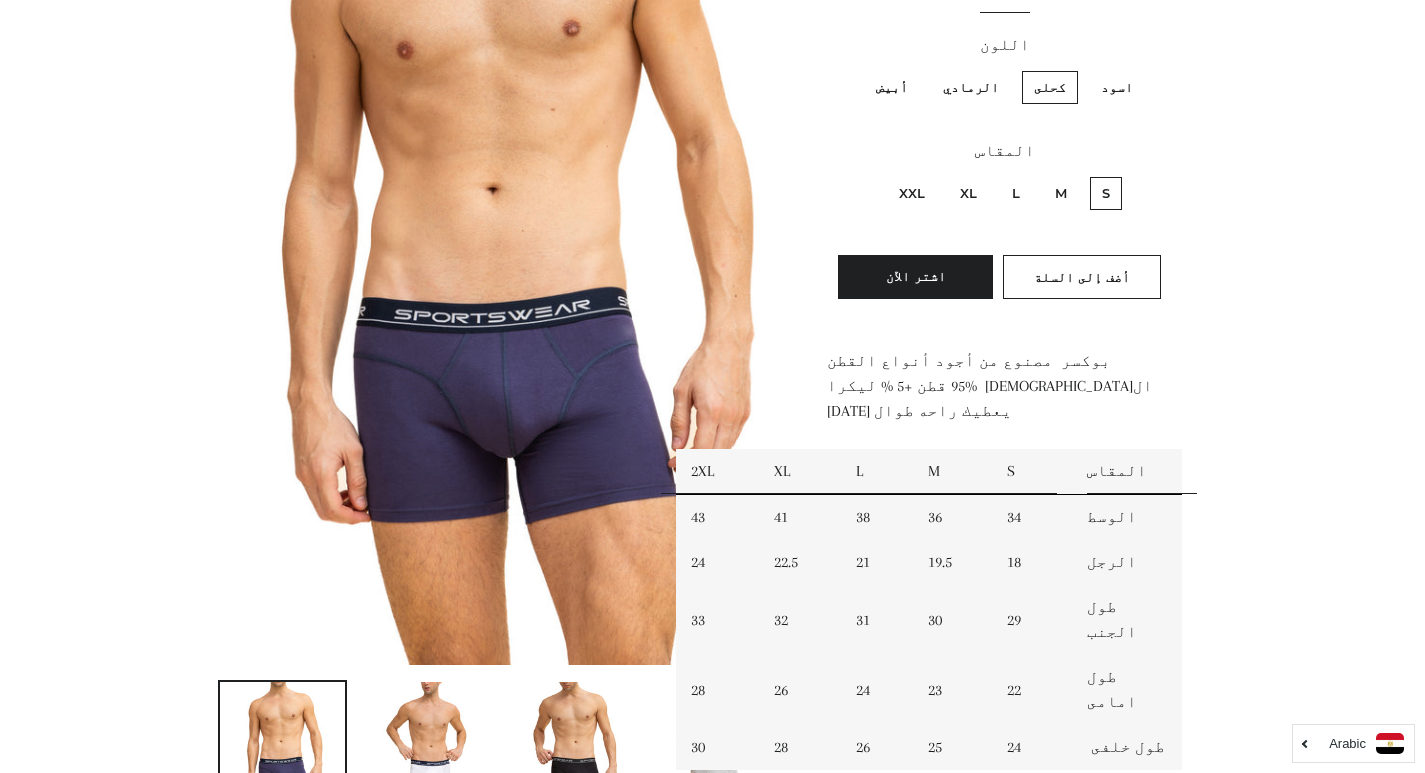 scroll, scrollTop: 396, scrollLeft: 0, axis: vertical 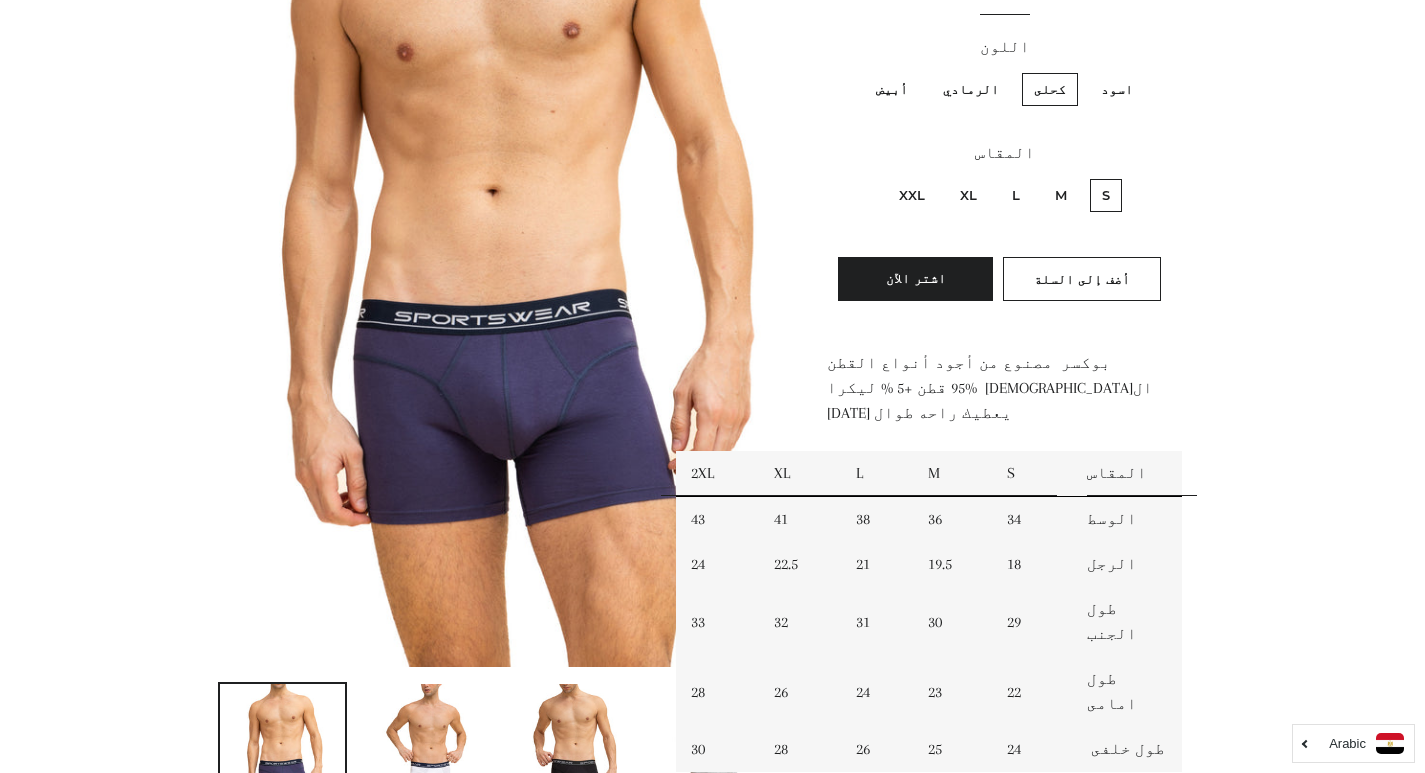 click on "XXL" at bounding box center [912, 195] 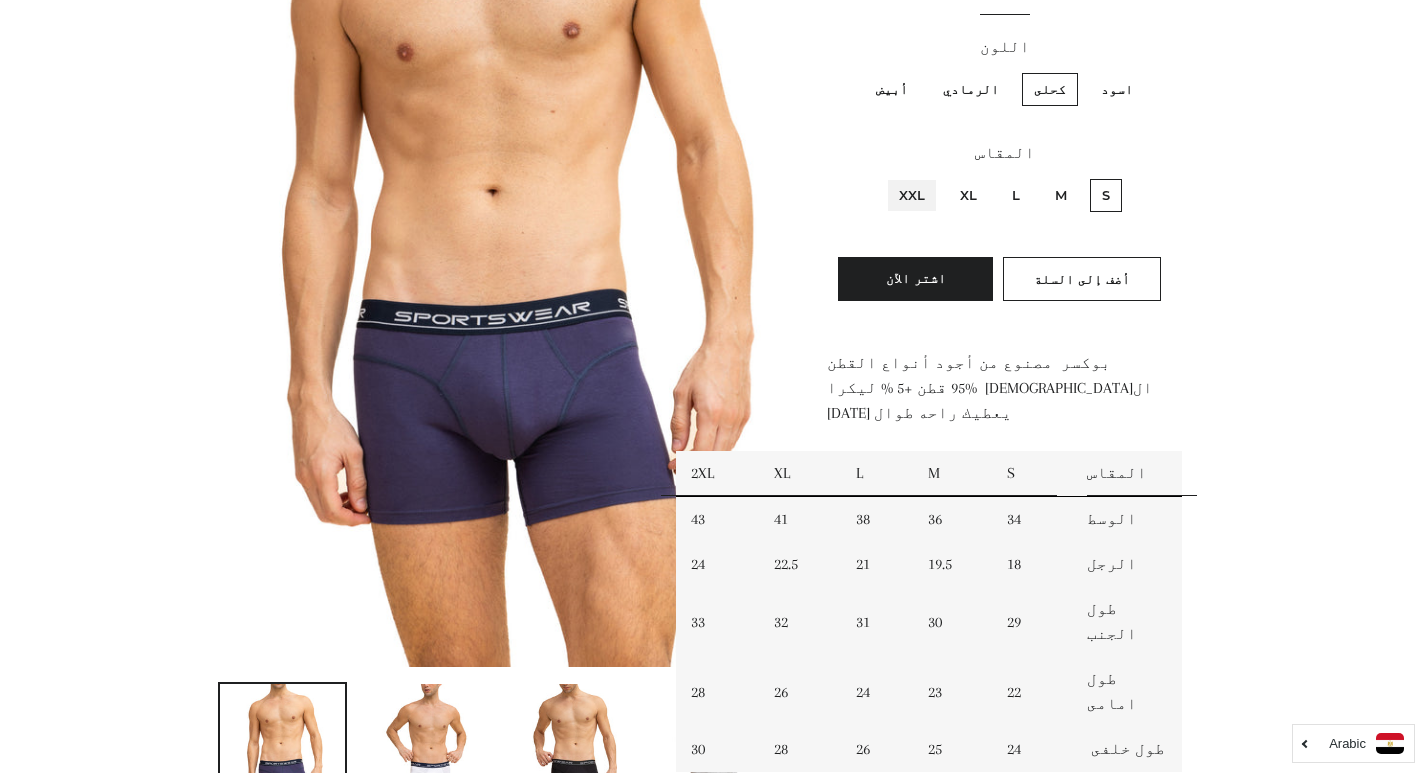 click on "XXL" at bounding box center (930, 176) 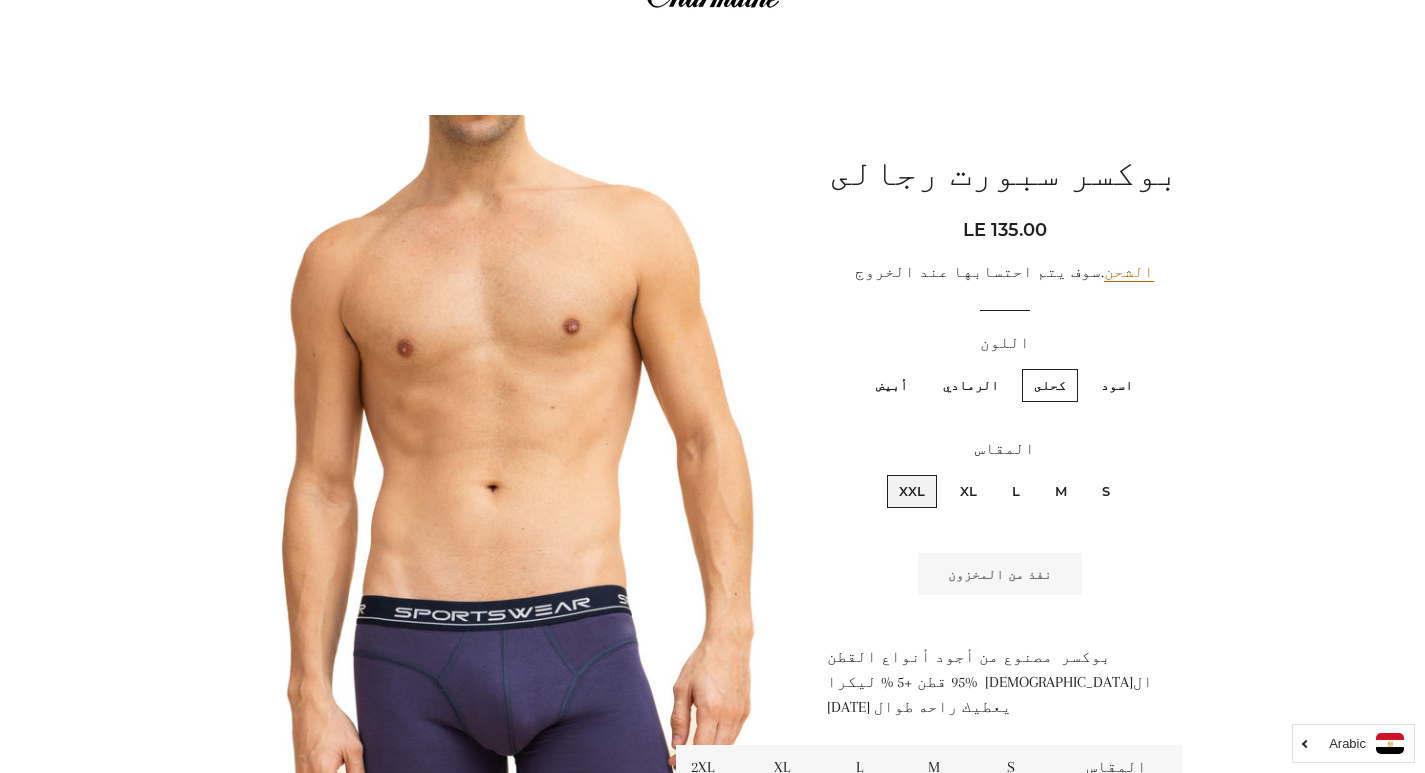 scroll, scrollTop: 200, scrollLeft: 0, axis: vertical 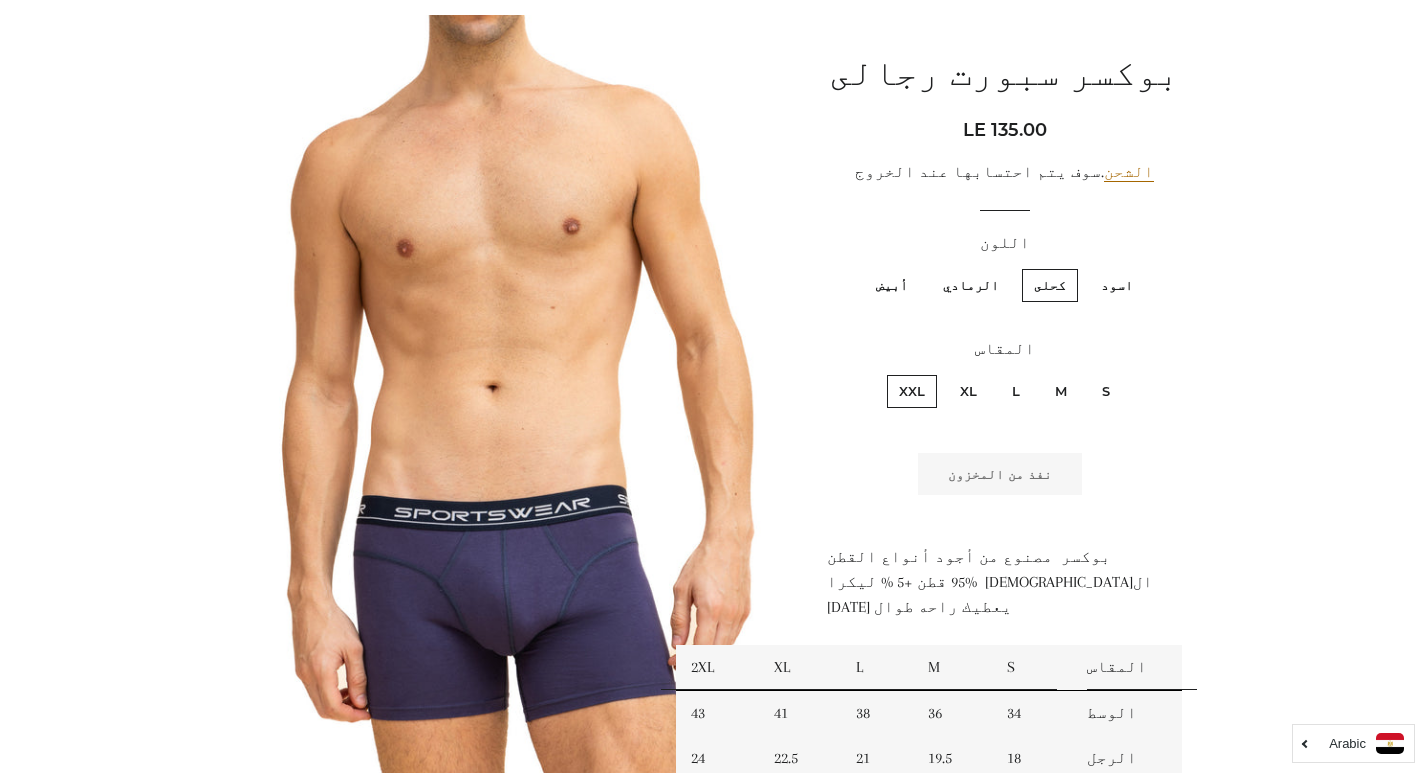 click on "اسود" at bounding box center (1117, 285) 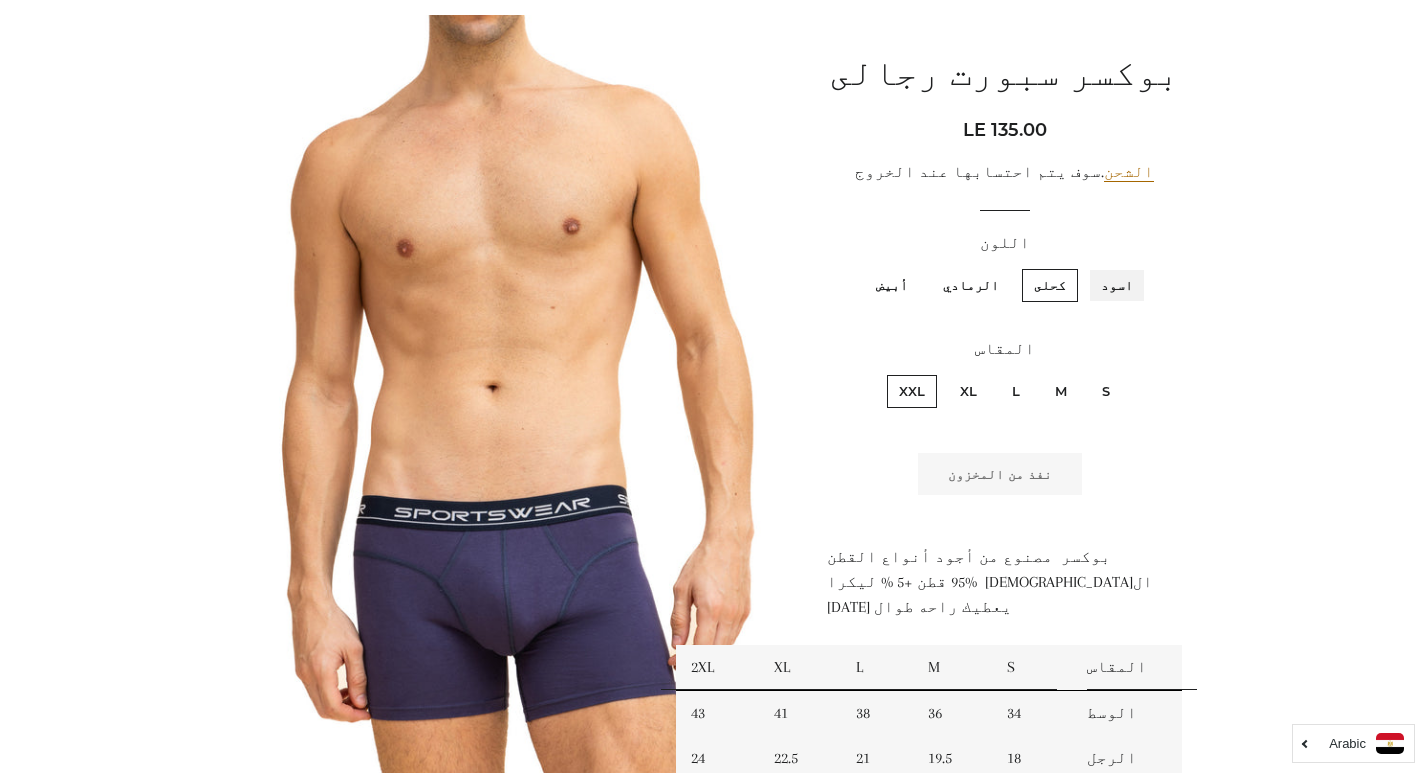 click on "اسود" at bounding box center (1138, 266) 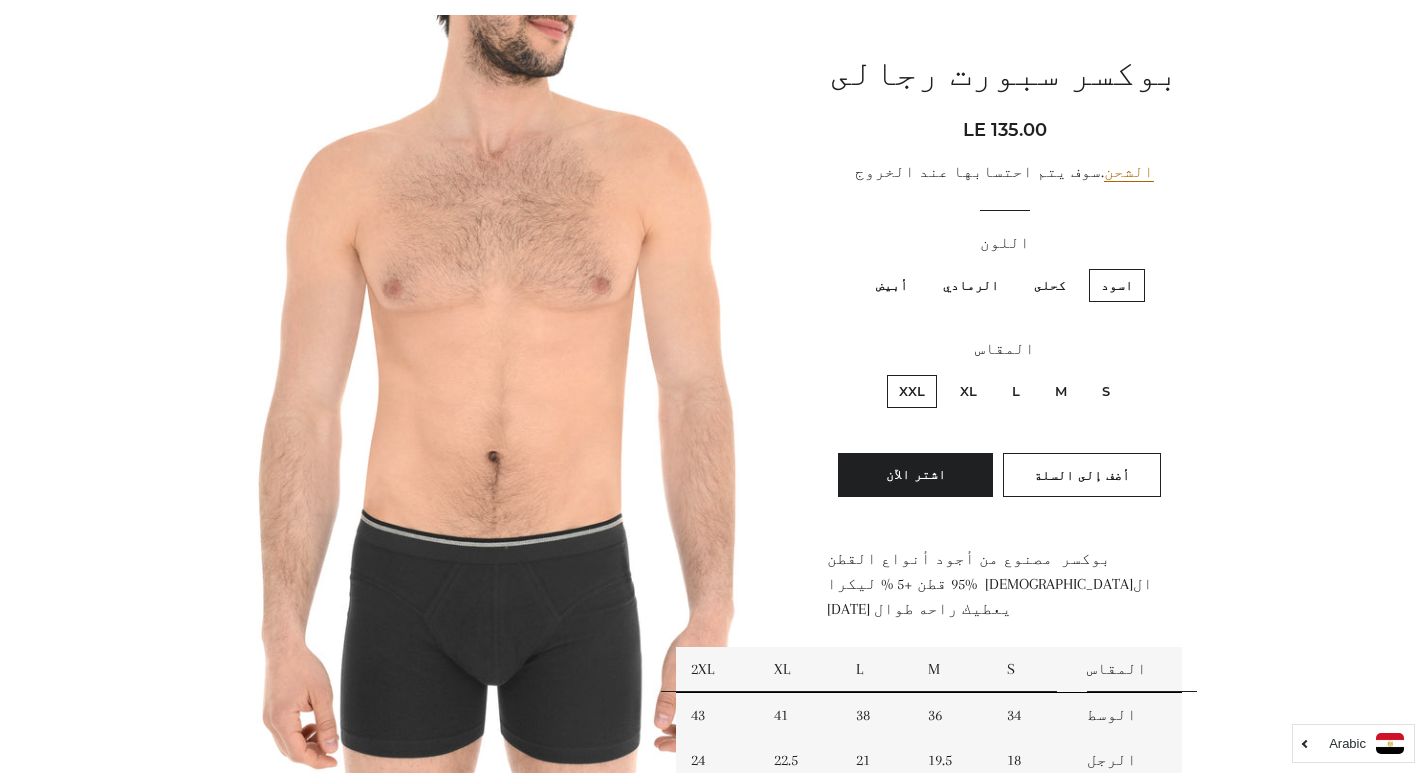 click on "الرمادي" at bounding box center (971, 285) 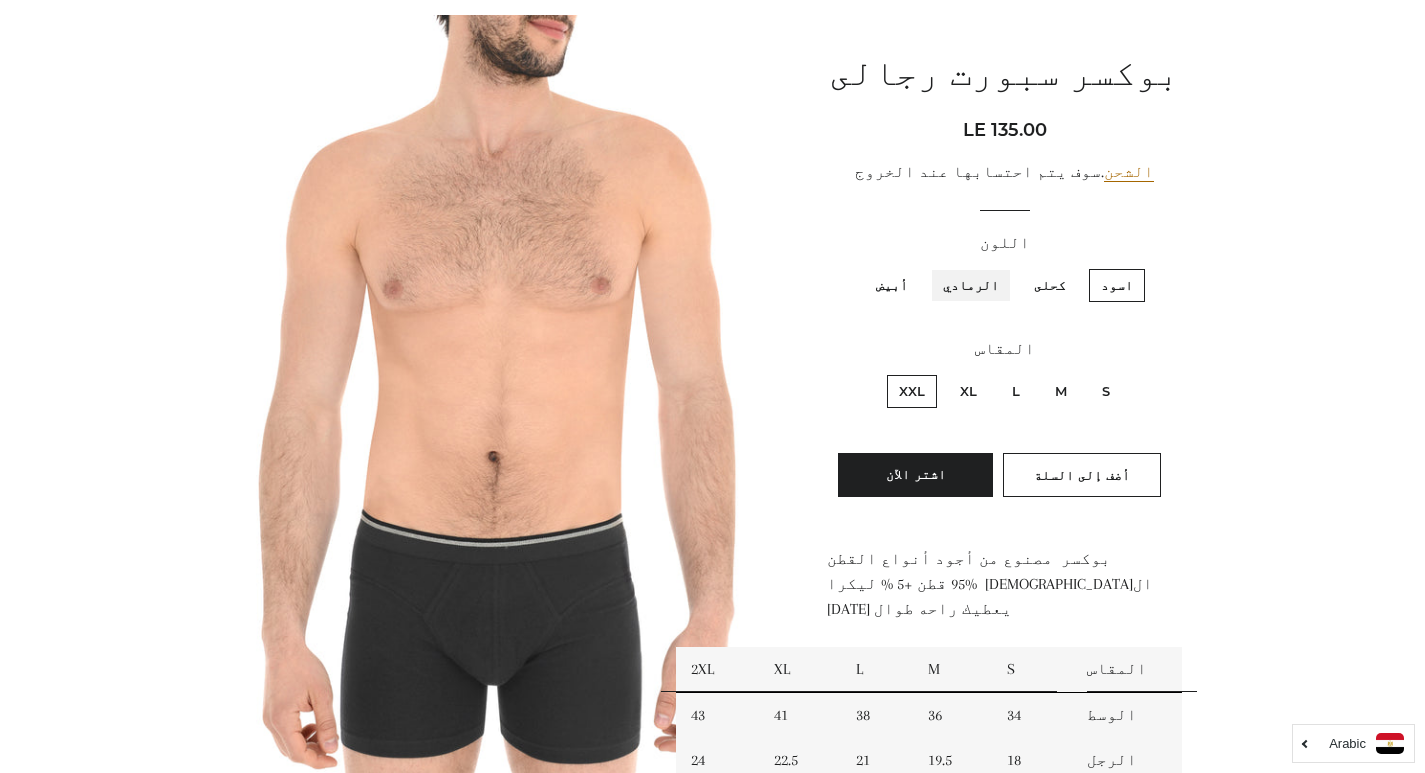 click on "الرمادي" at bounding box center (1004, 266) 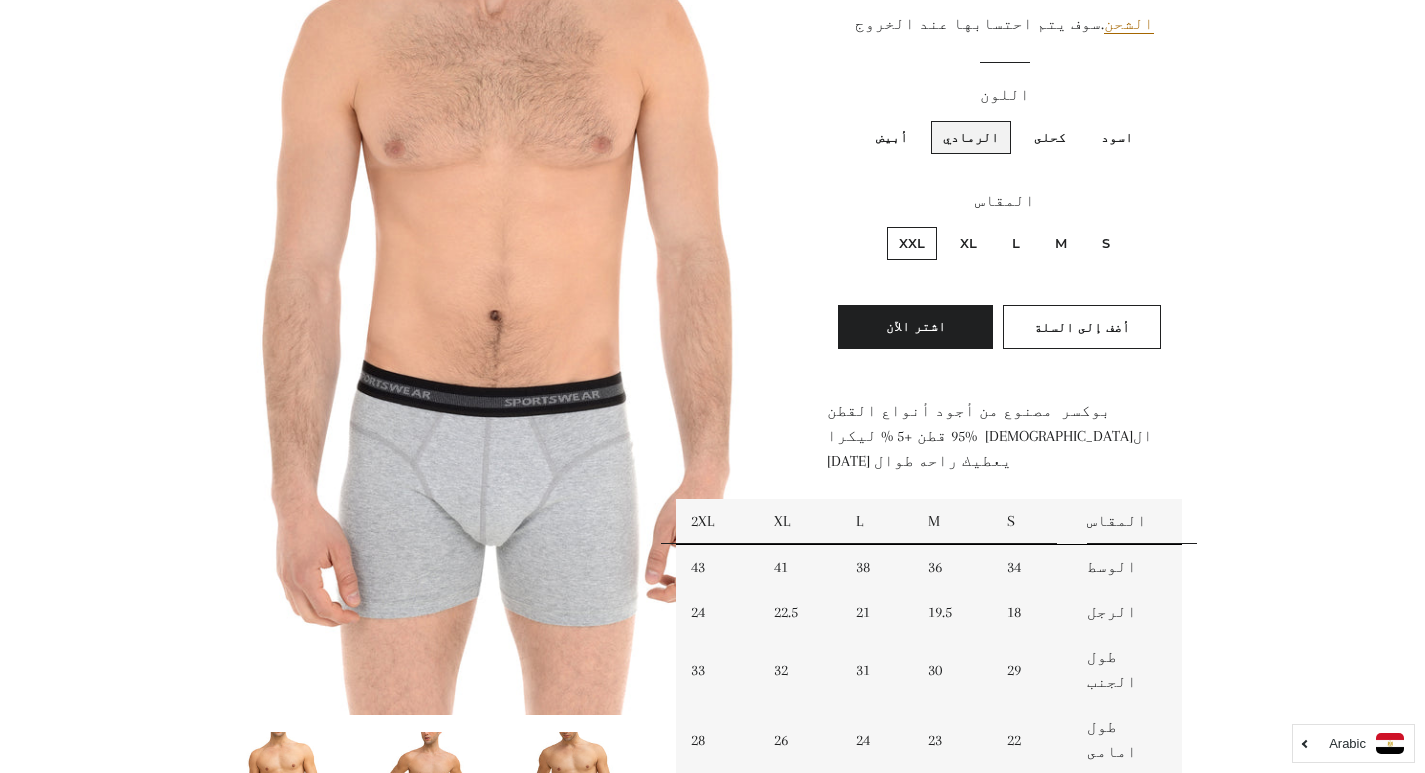 scroll, scrollTop: 248, scrollLeft: 0, axis: vertical 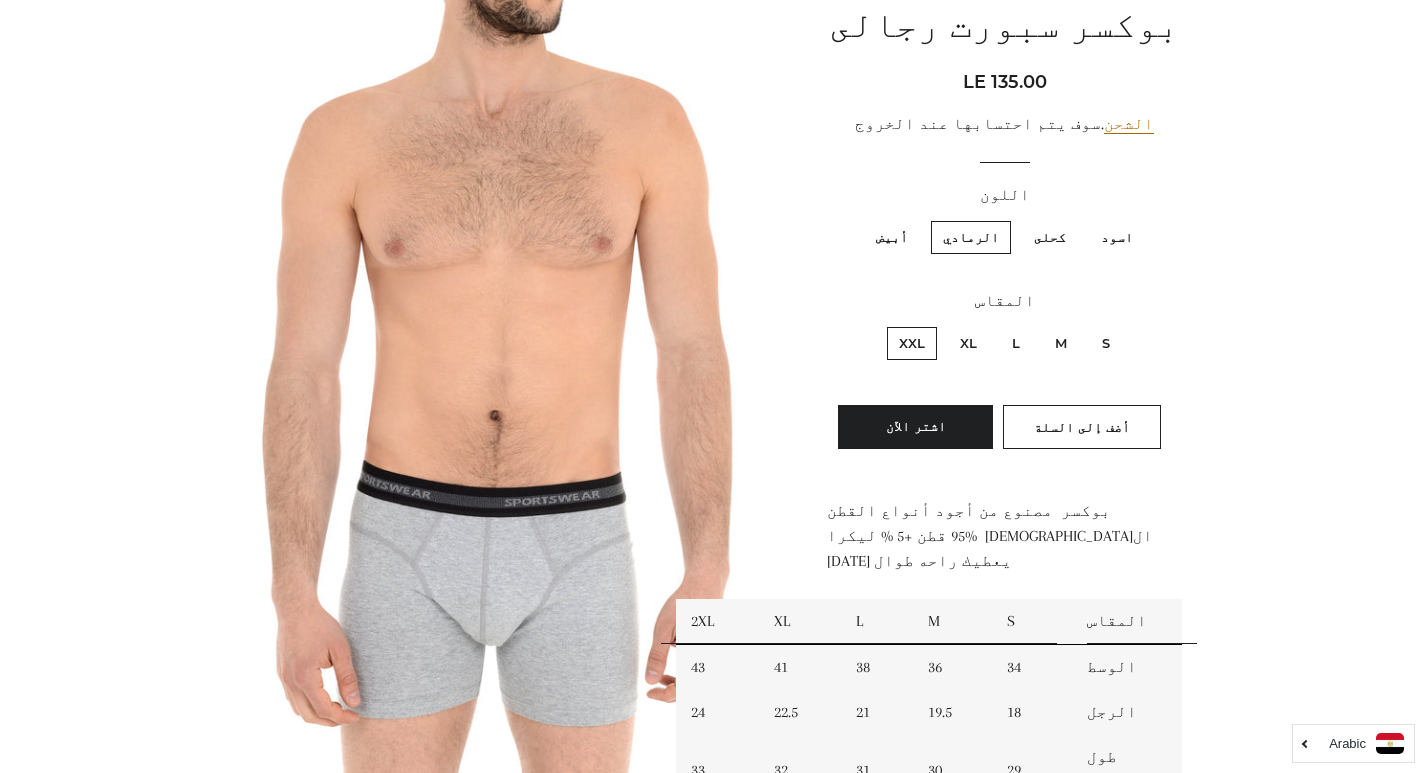 click on "أبيض" at bounding box center [892, 237] 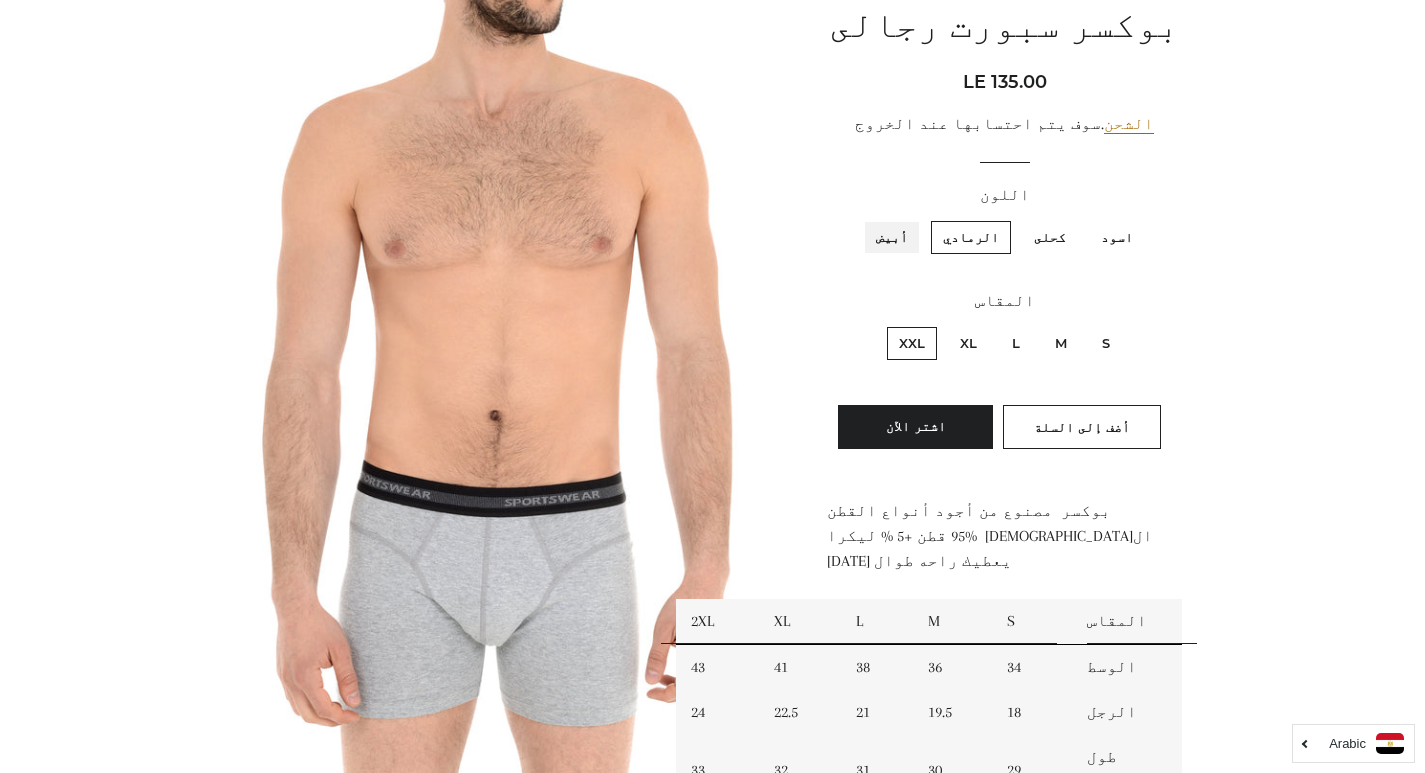 click on "أبيض" at bounding box center (913, 218) 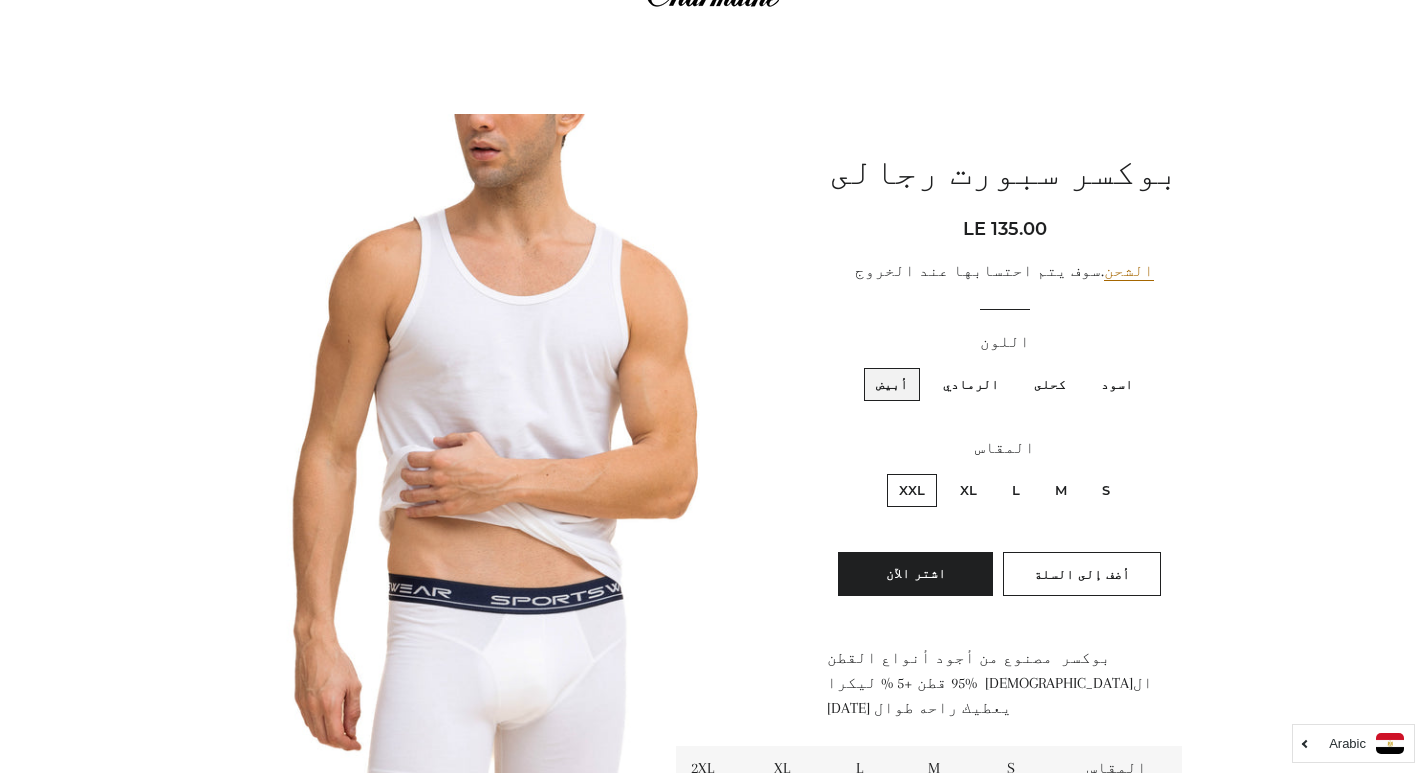 scroll, scrollTop: 0, scrollLeft: 0, axis: both 